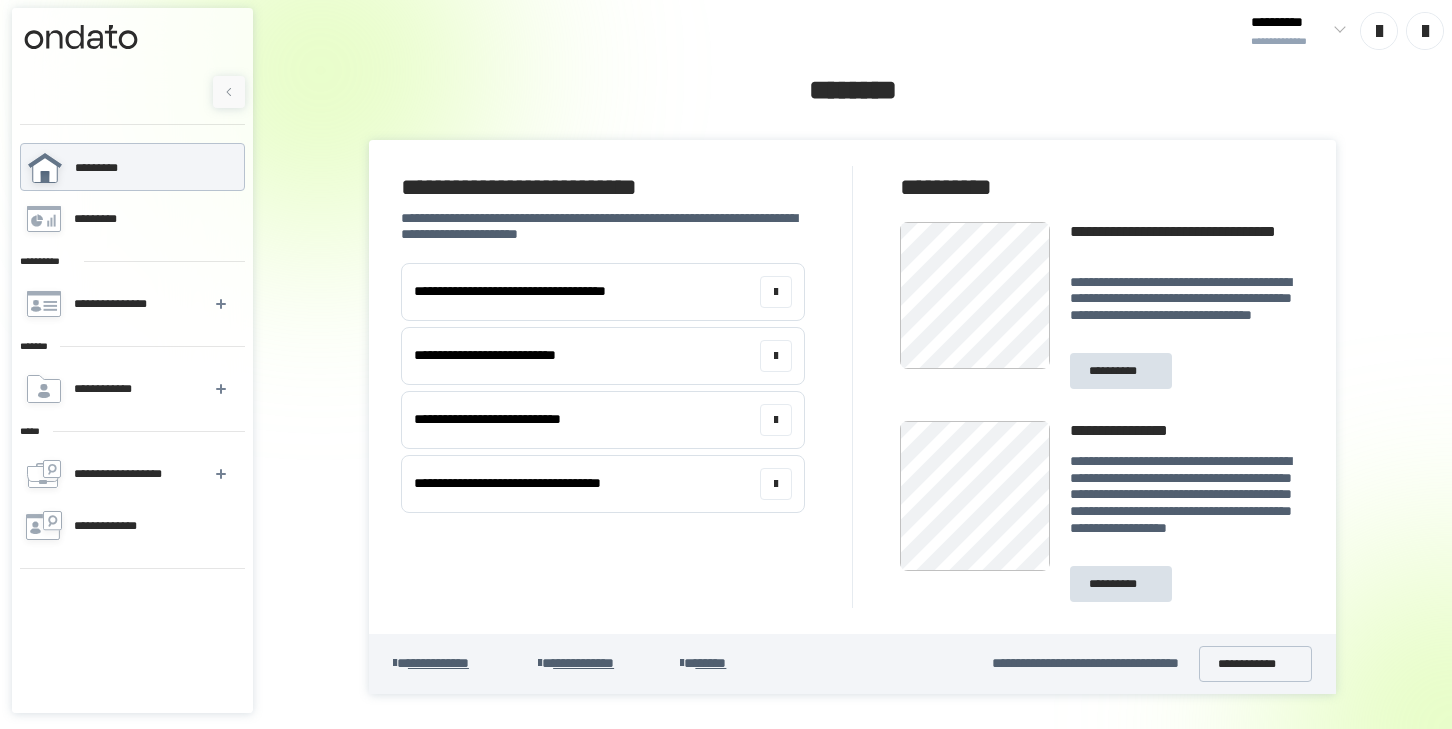 scroll, scrollTop: 0, scrollLeft: 0, axis: both 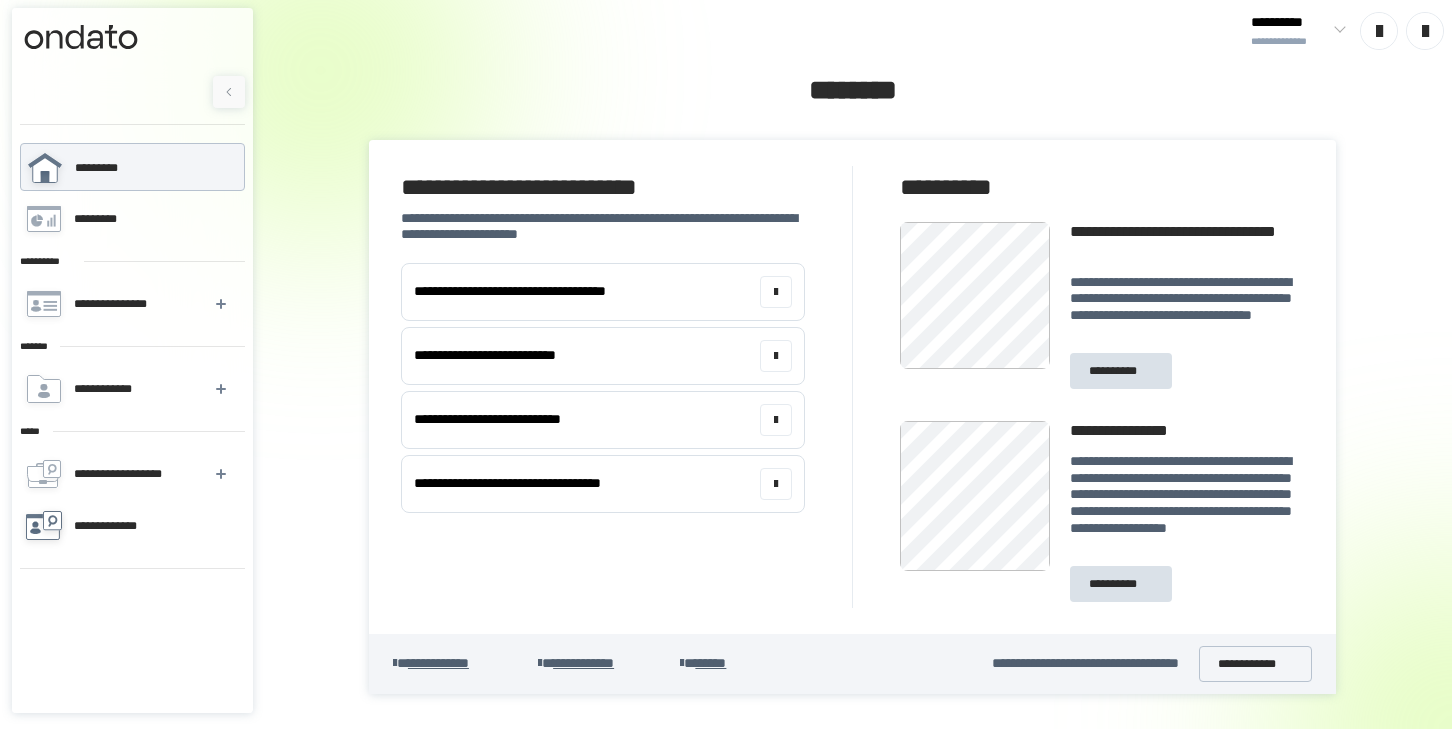 click on "**********" at bounding box center (117, 526) 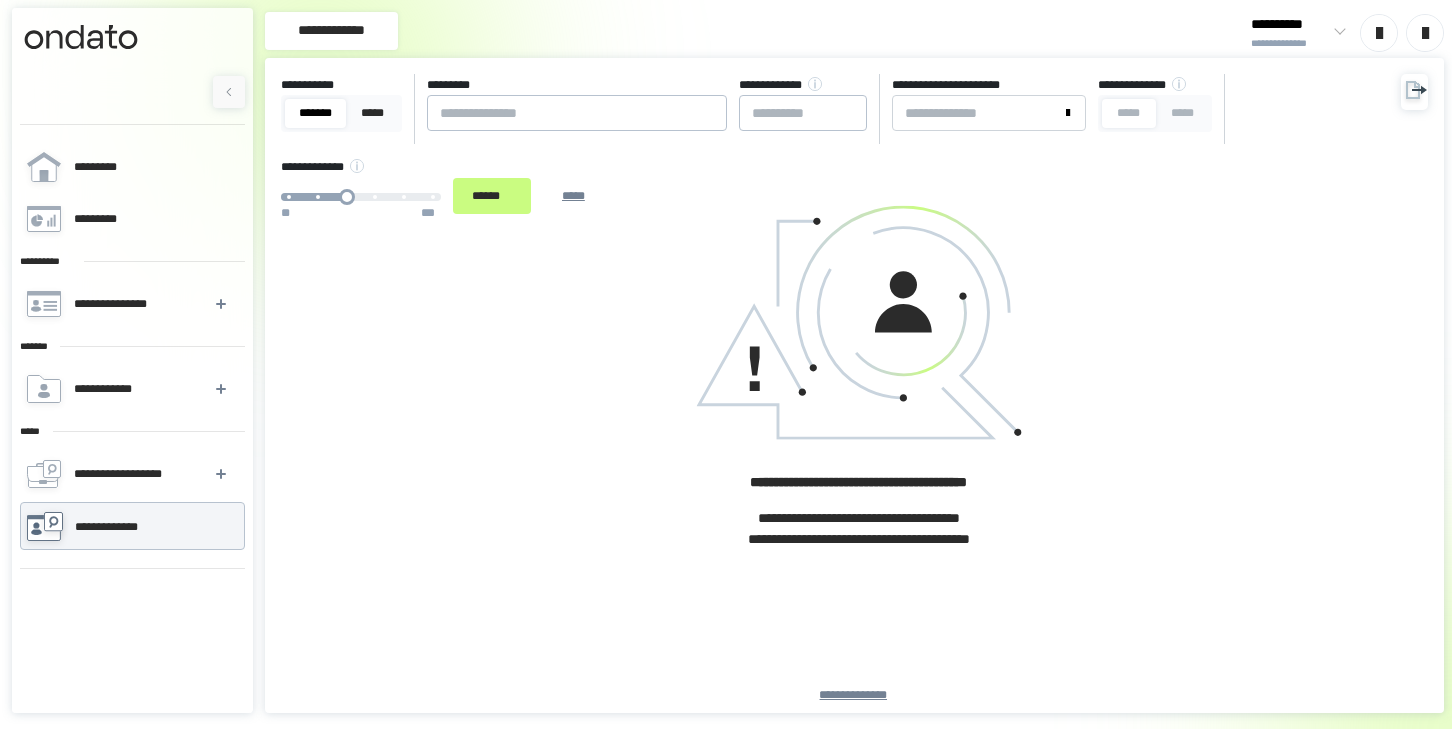 click on "**********" at bounding box center [835, 150] 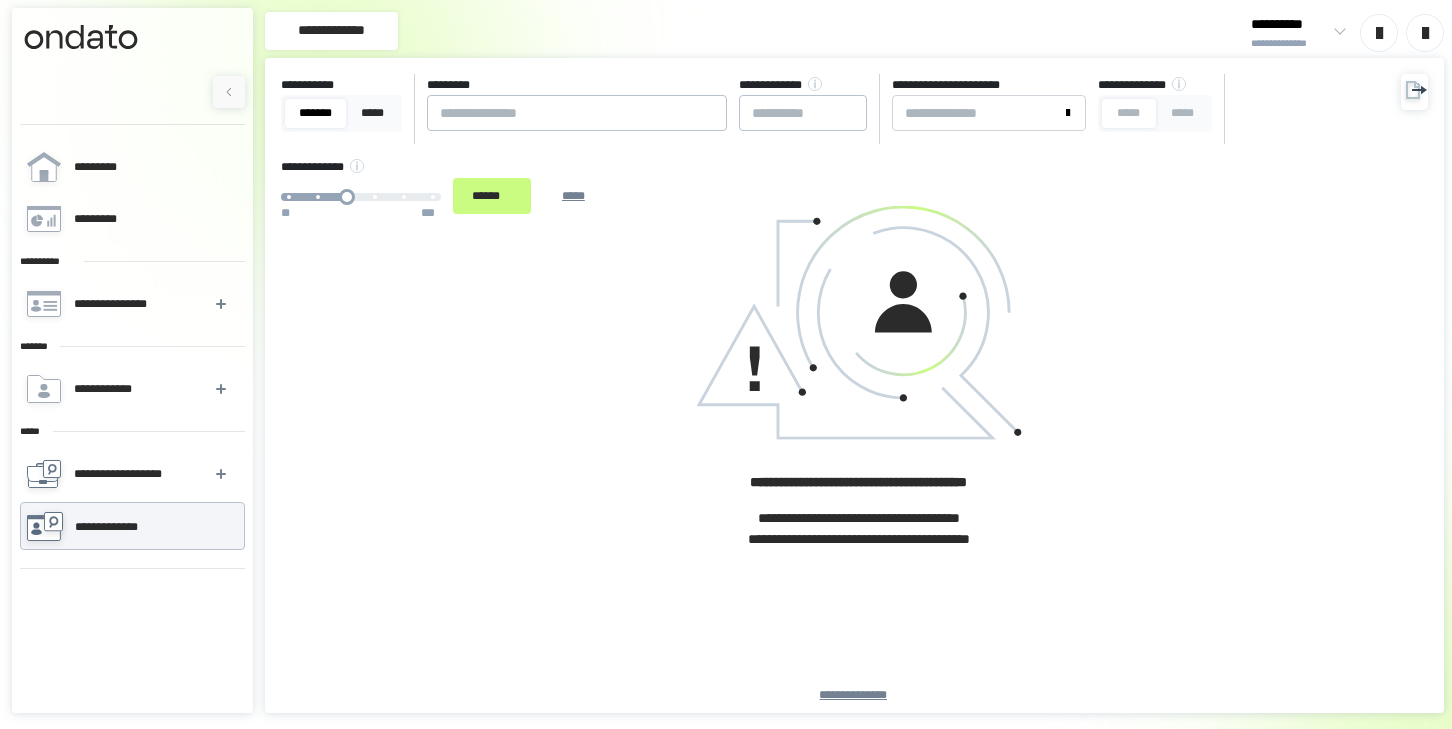 click on "**********" at bounding box center (129, 474) 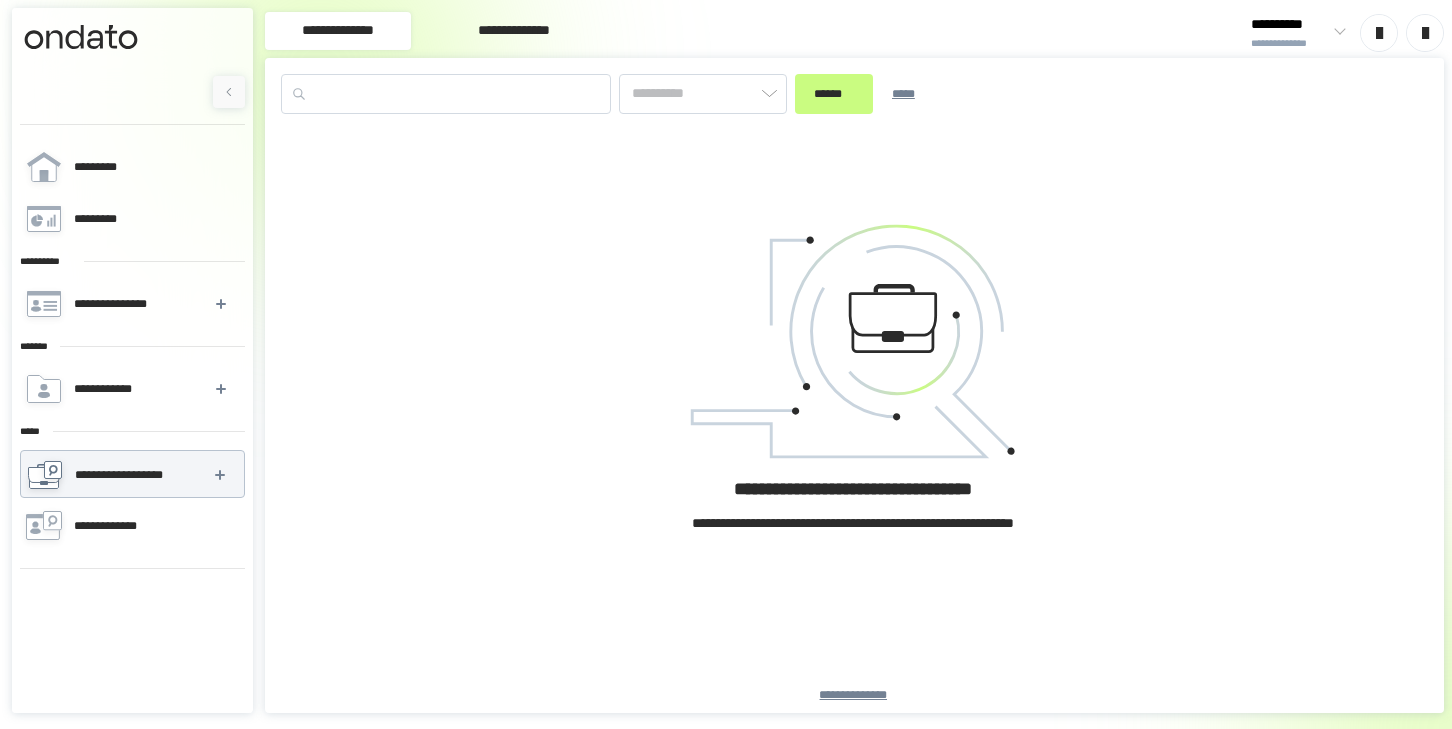 type on "*********" 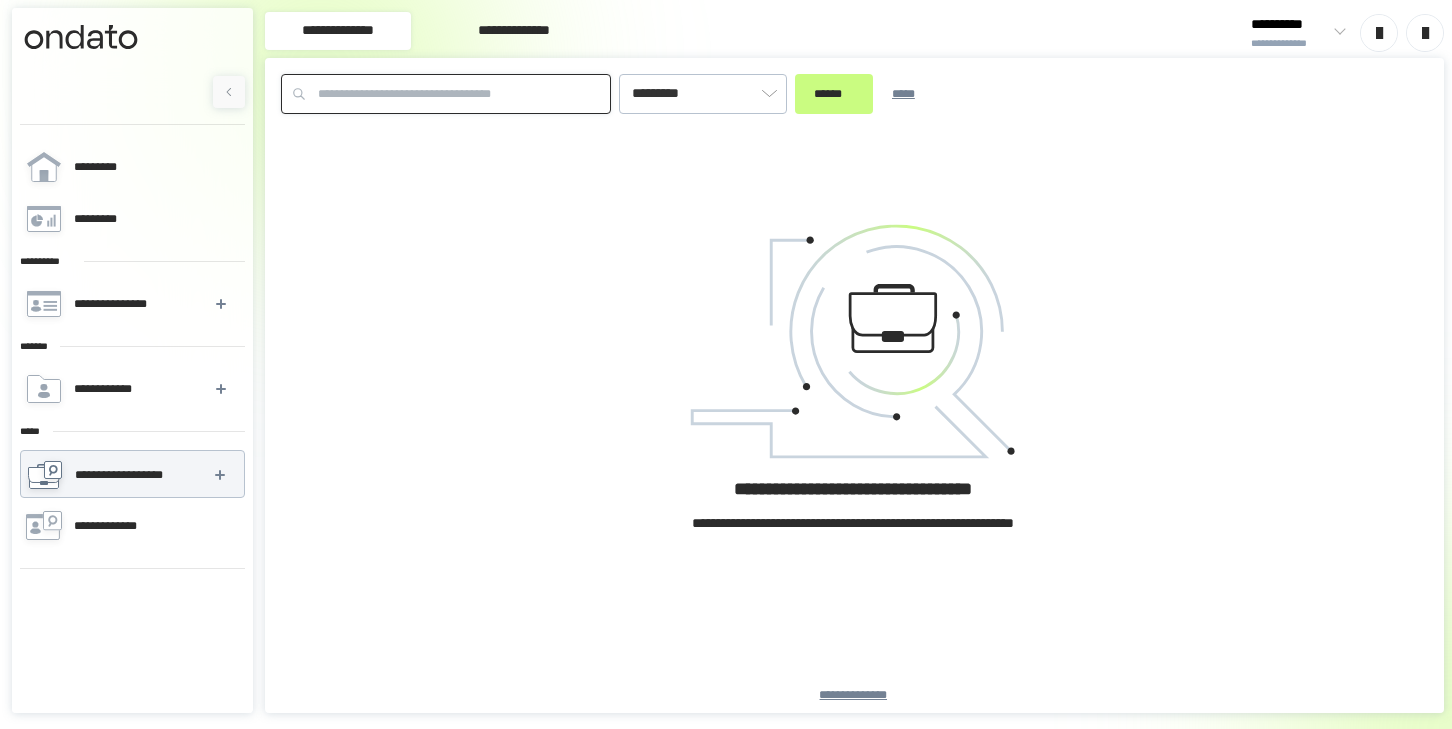 click at bounding box center [446, 94] 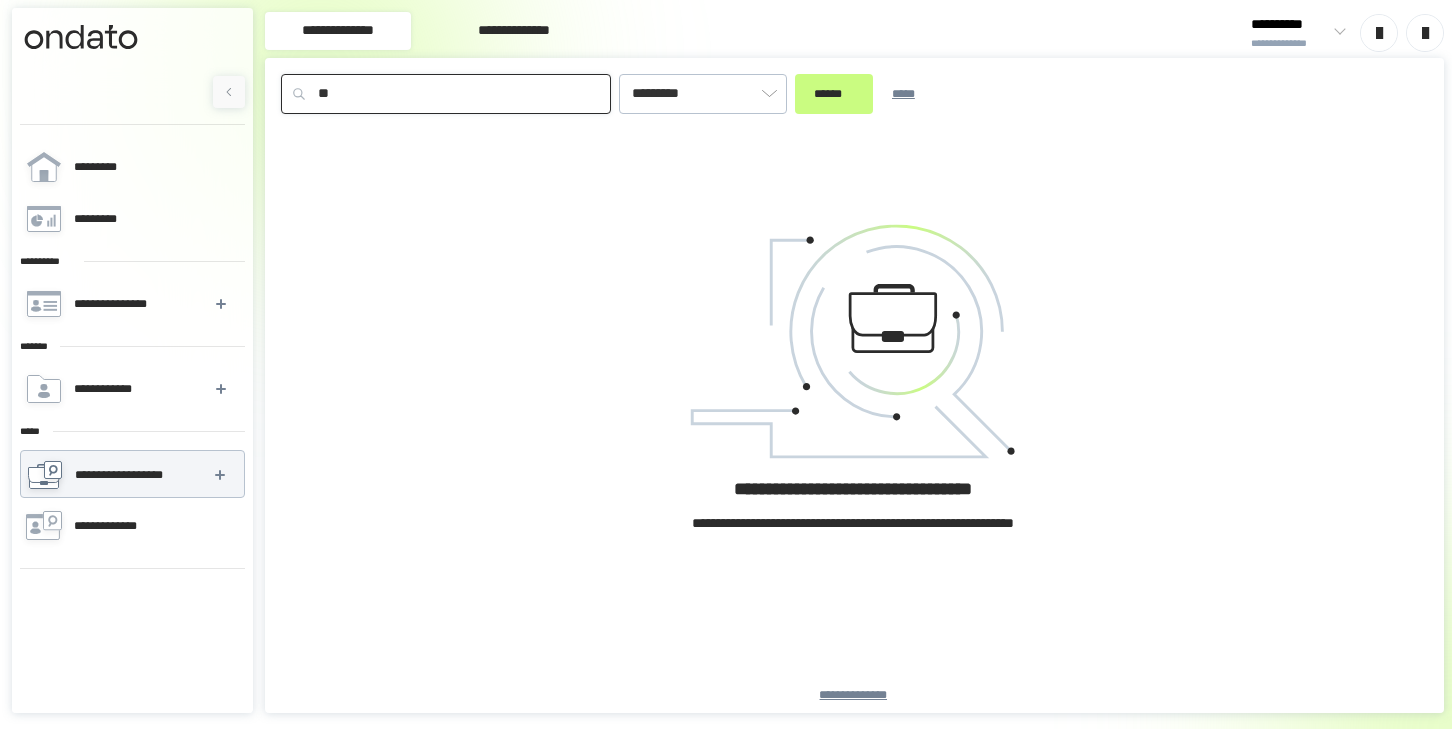 type on "*" 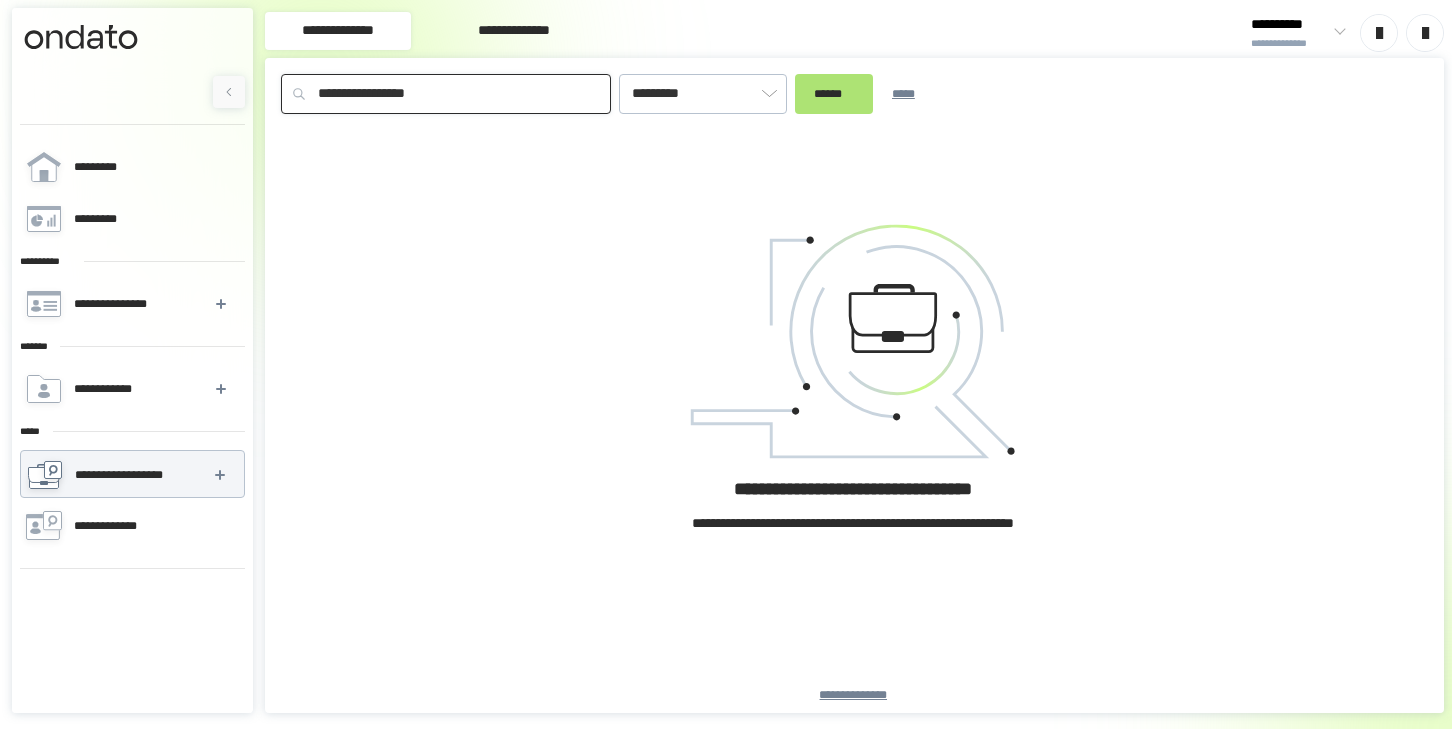 type on "**********" 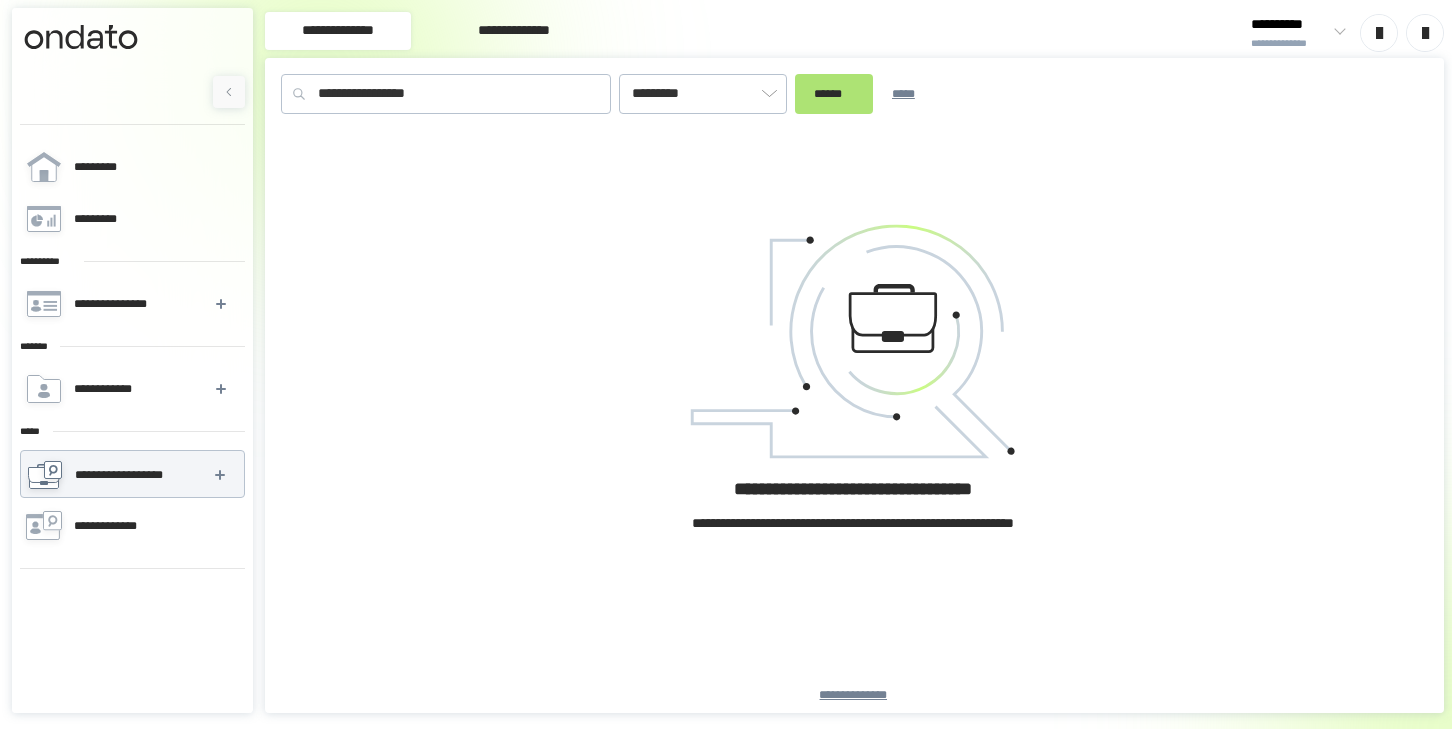 click on "******" at bounding box center [834, 94] 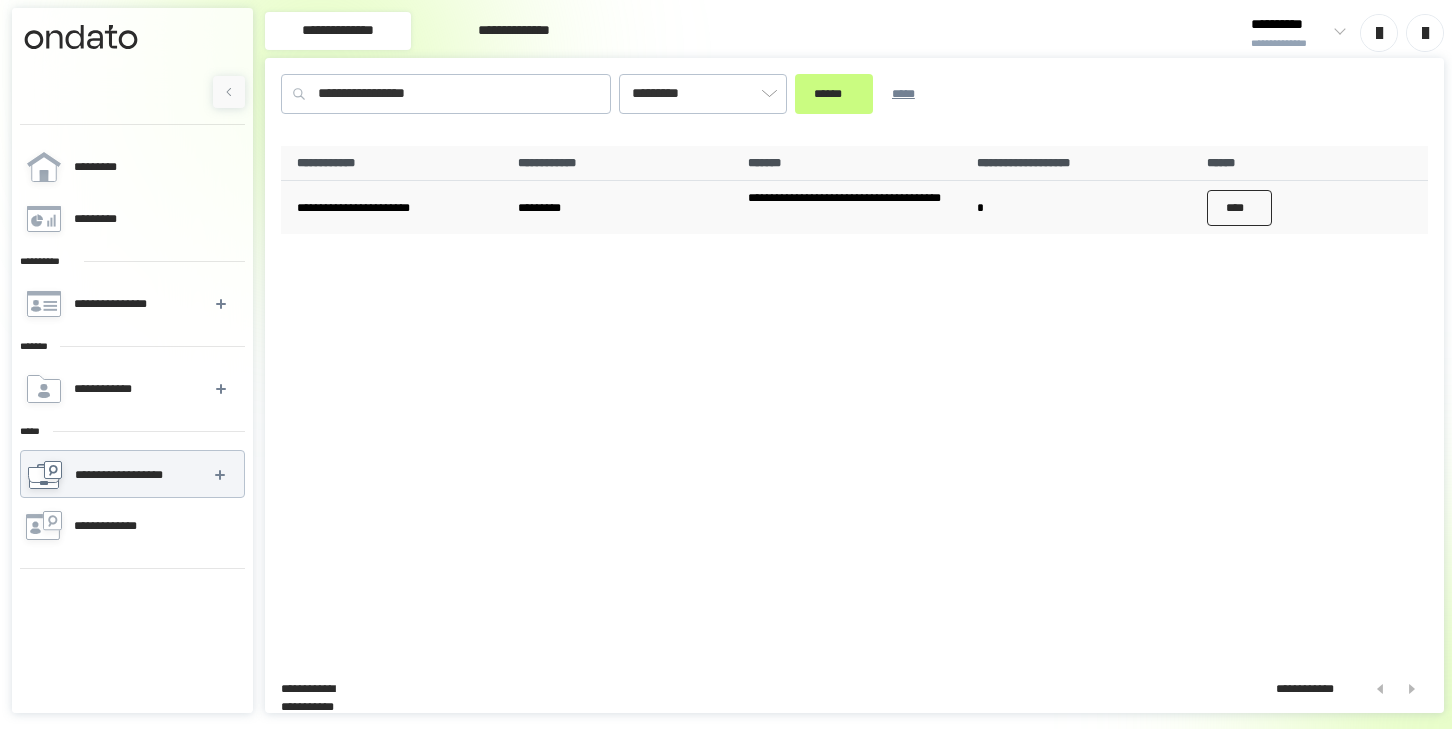 click on "****" at bounding box center [1240, 208] 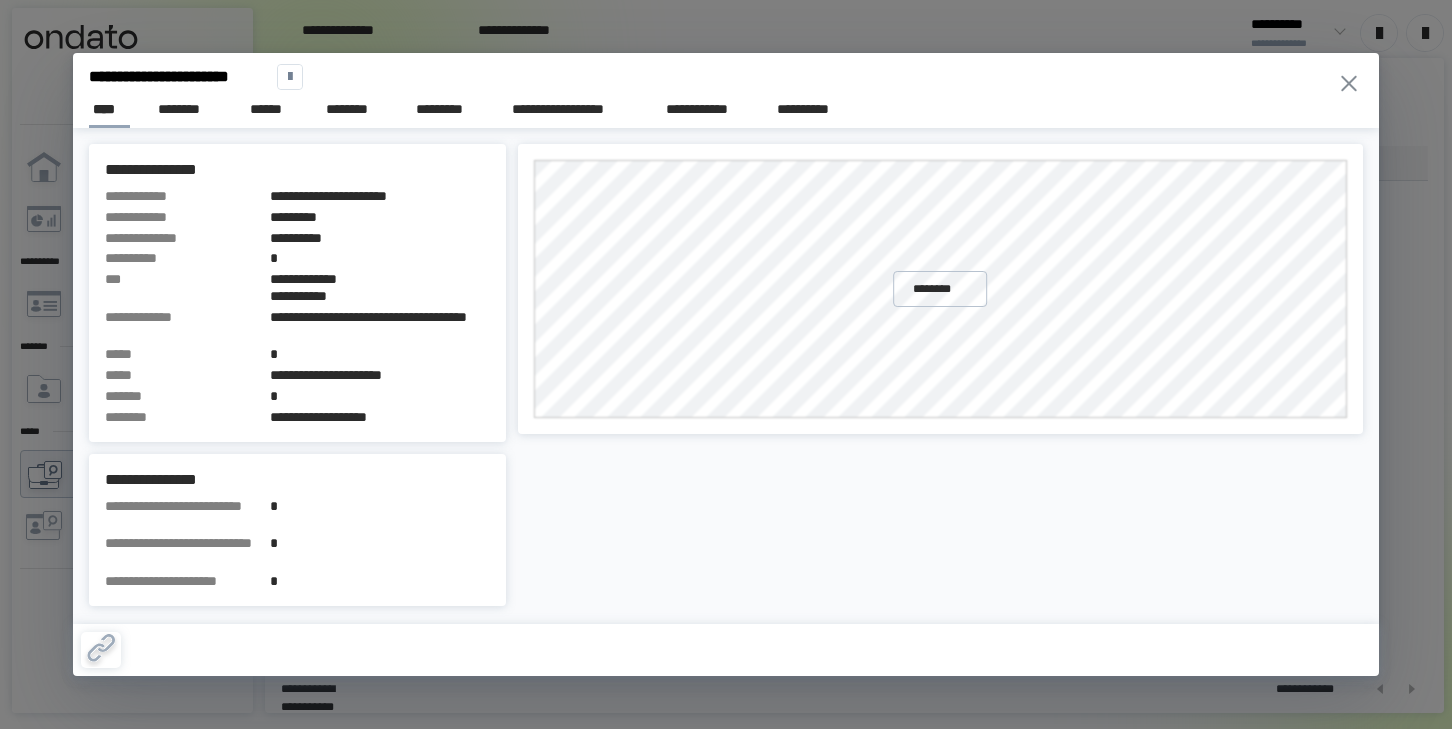 click 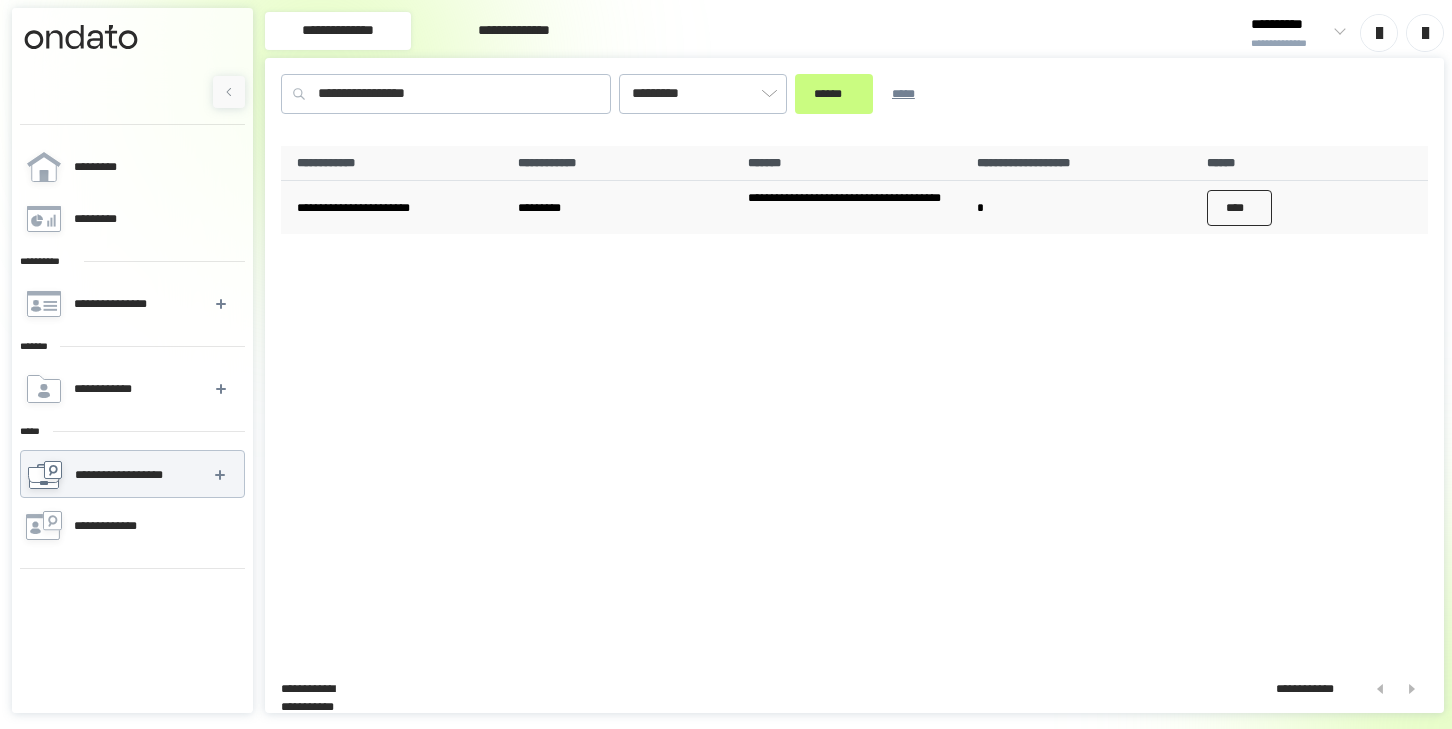 click on "****" at bounding box center [1240, 208] 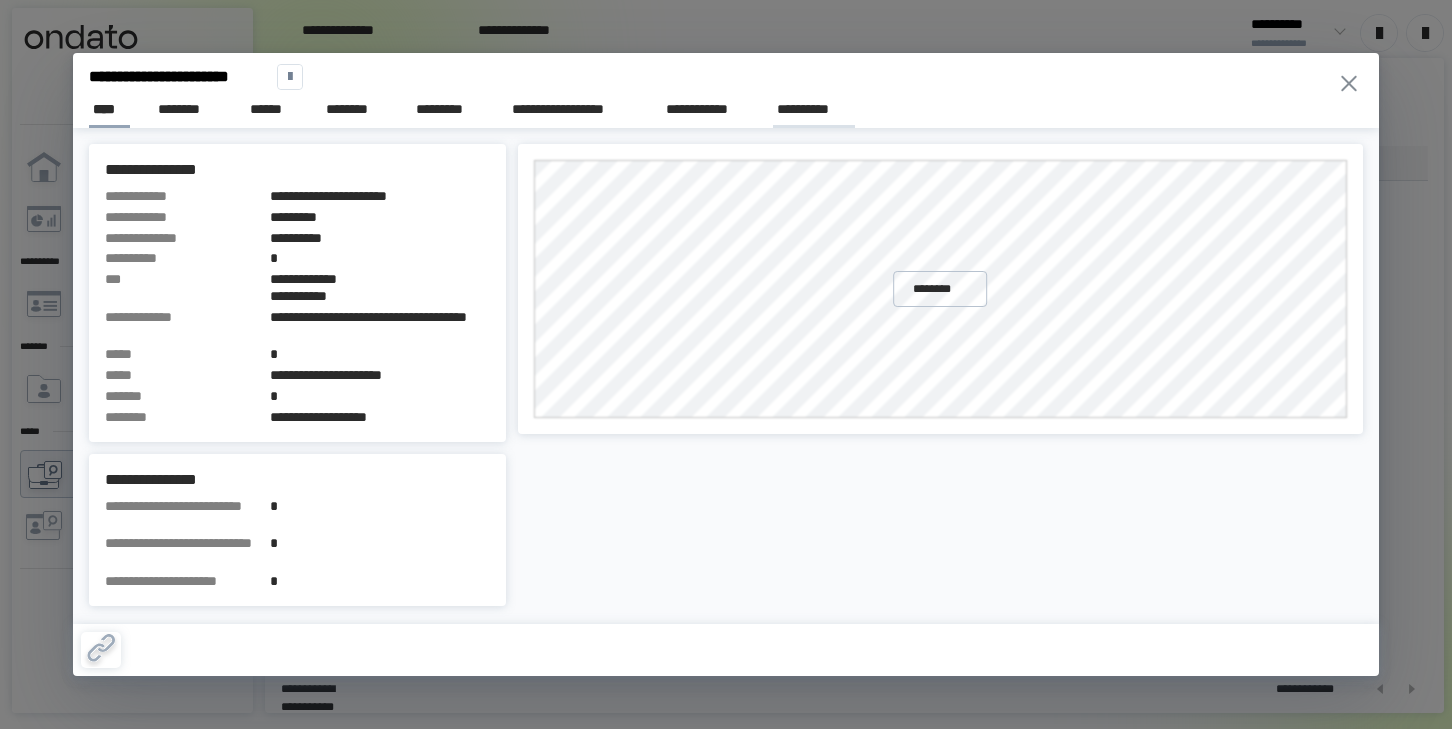 click on "**********" at bounding box center [814, 110] 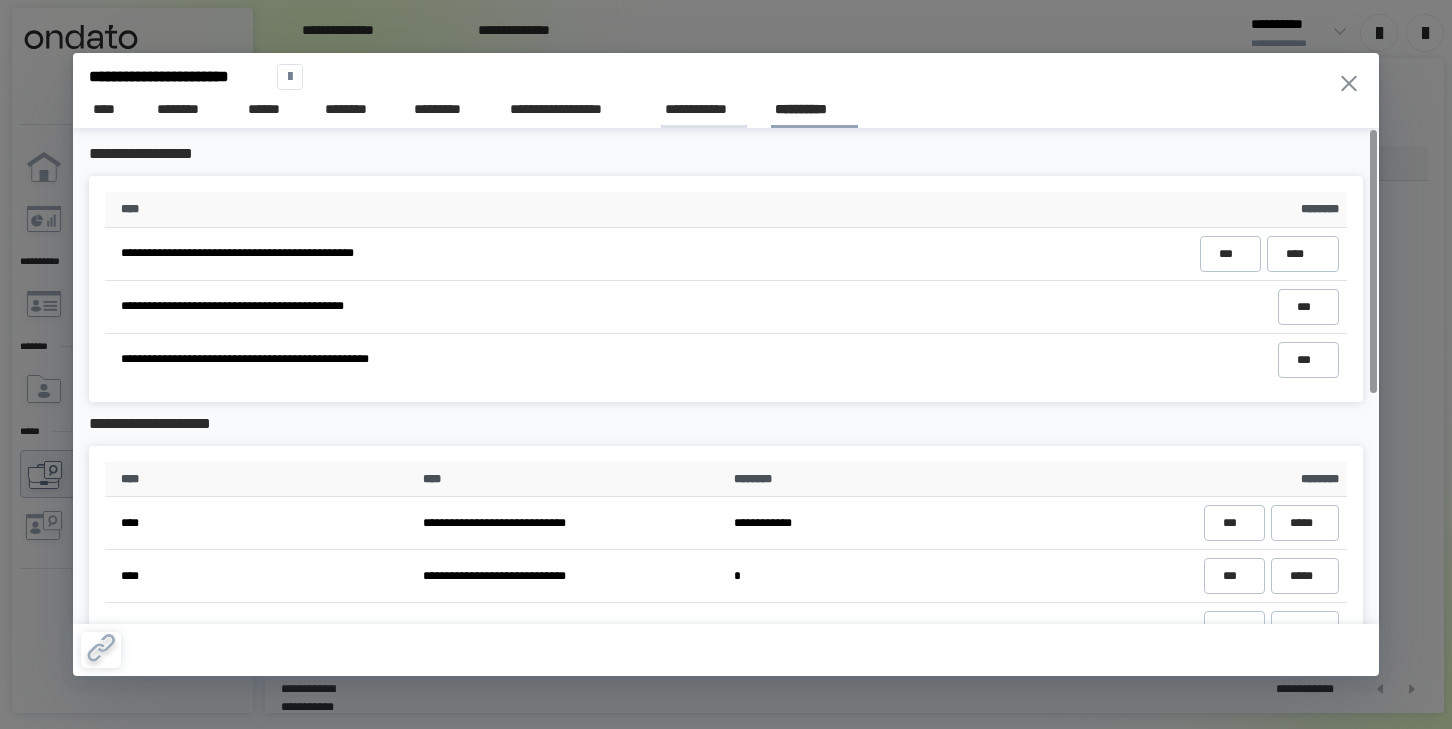 click on "**********" at bounding box center (704, 109) 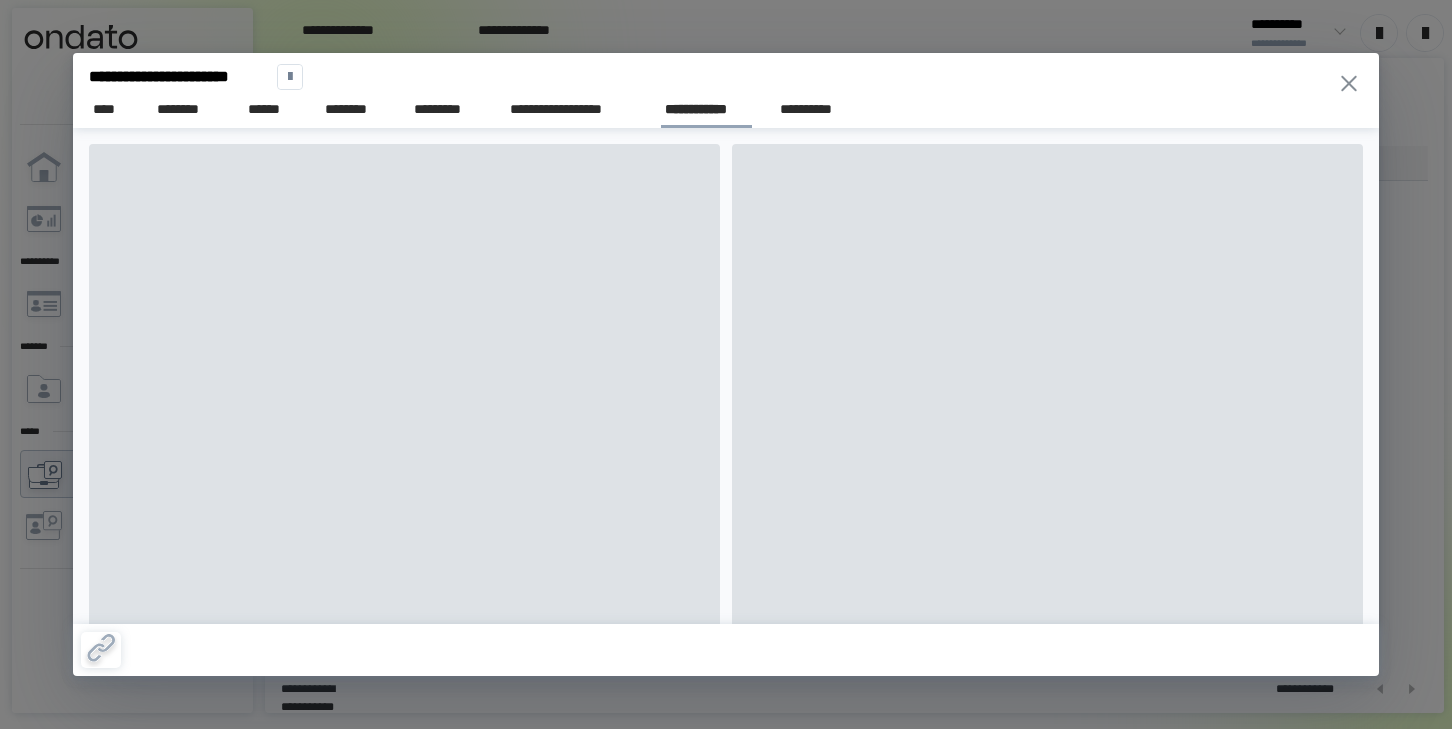 scroll, scrollTop: 0, scrollLeft: 78, axis: horizontal 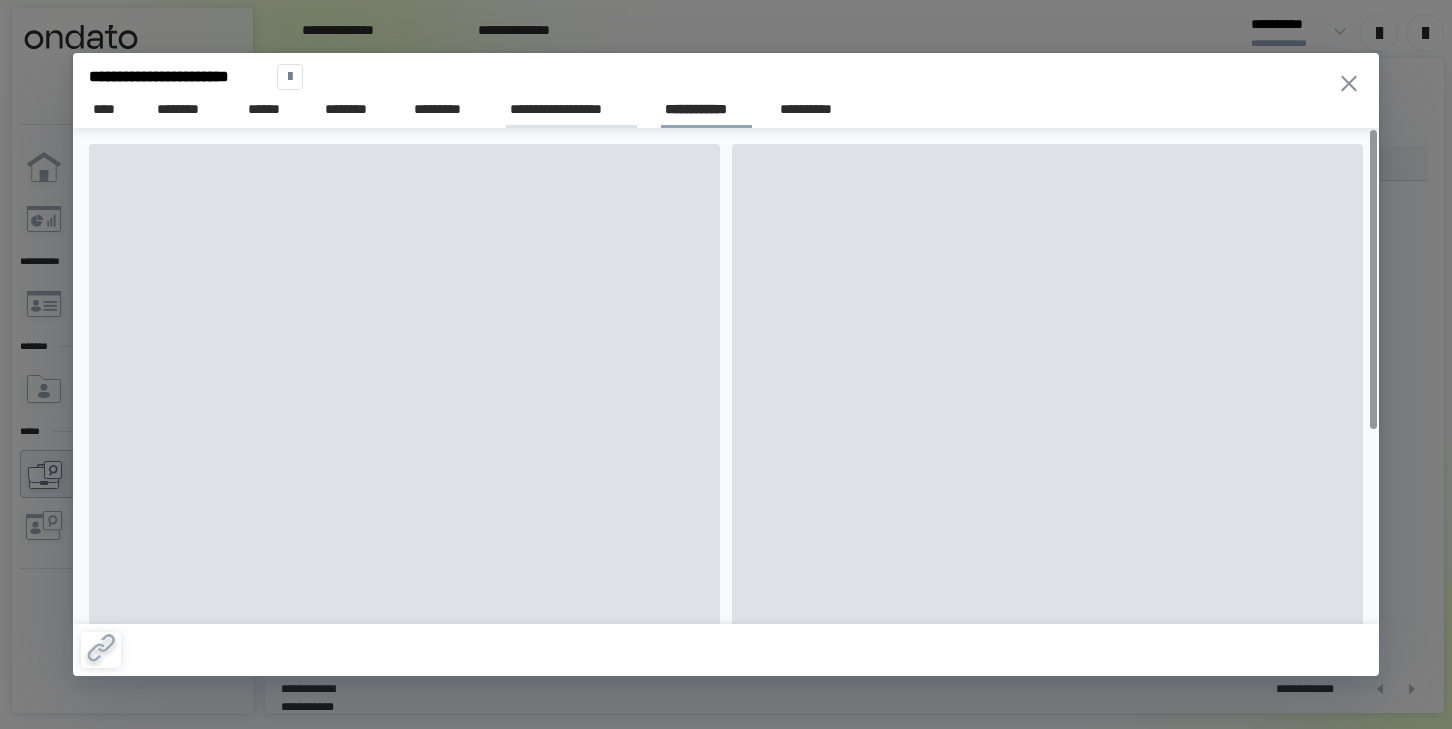 click on "**********" at bounding box center (571, 109) 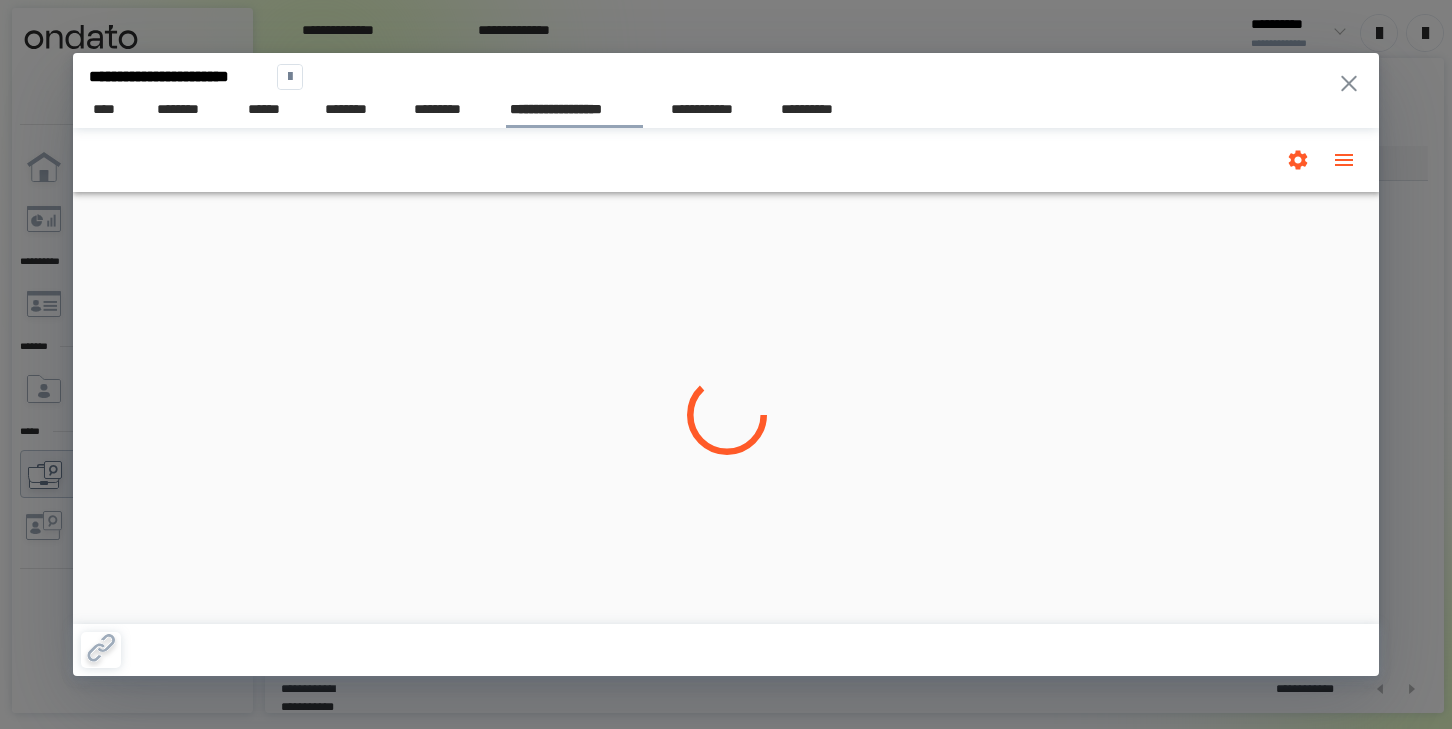 scroll, scrollTop: 0, scrollLeft: 0, axis: both 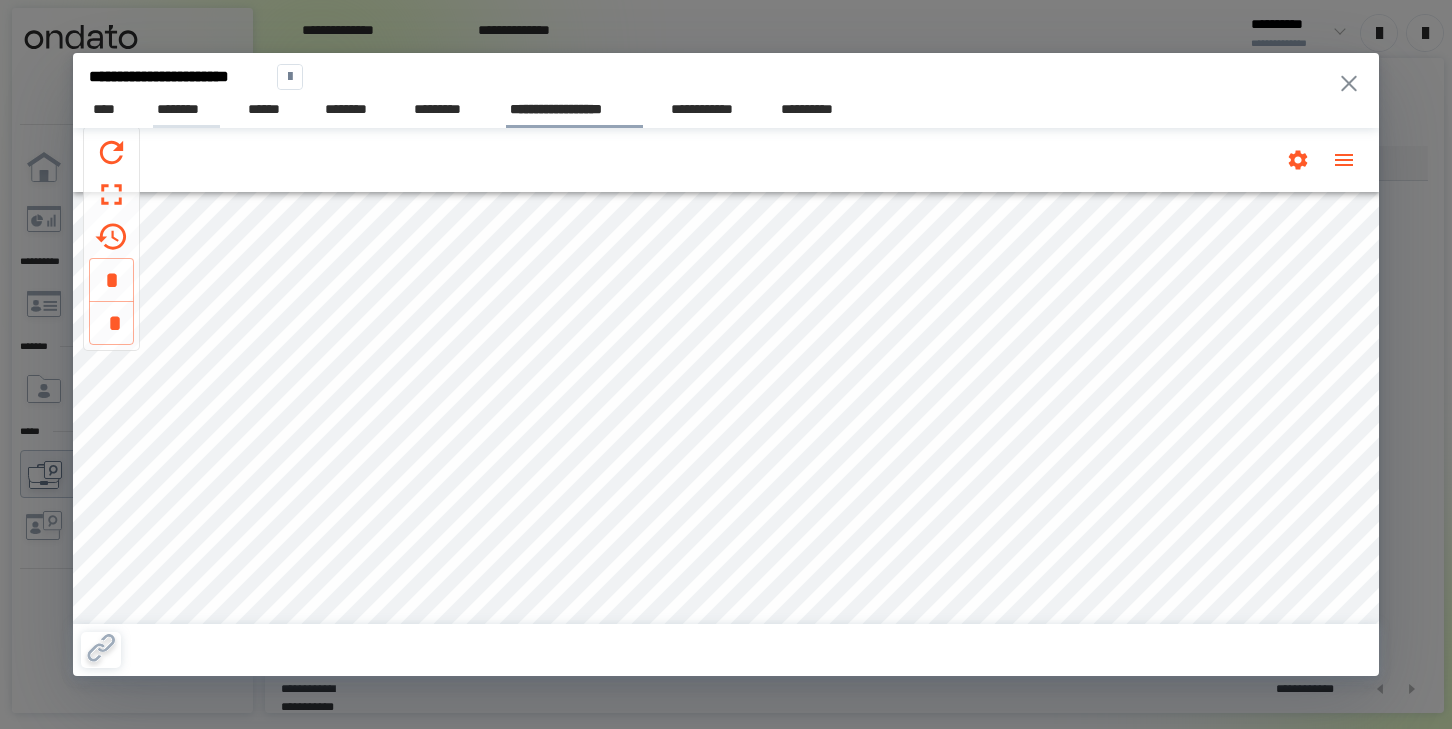 click on "********" at bounding box center (187, 109) 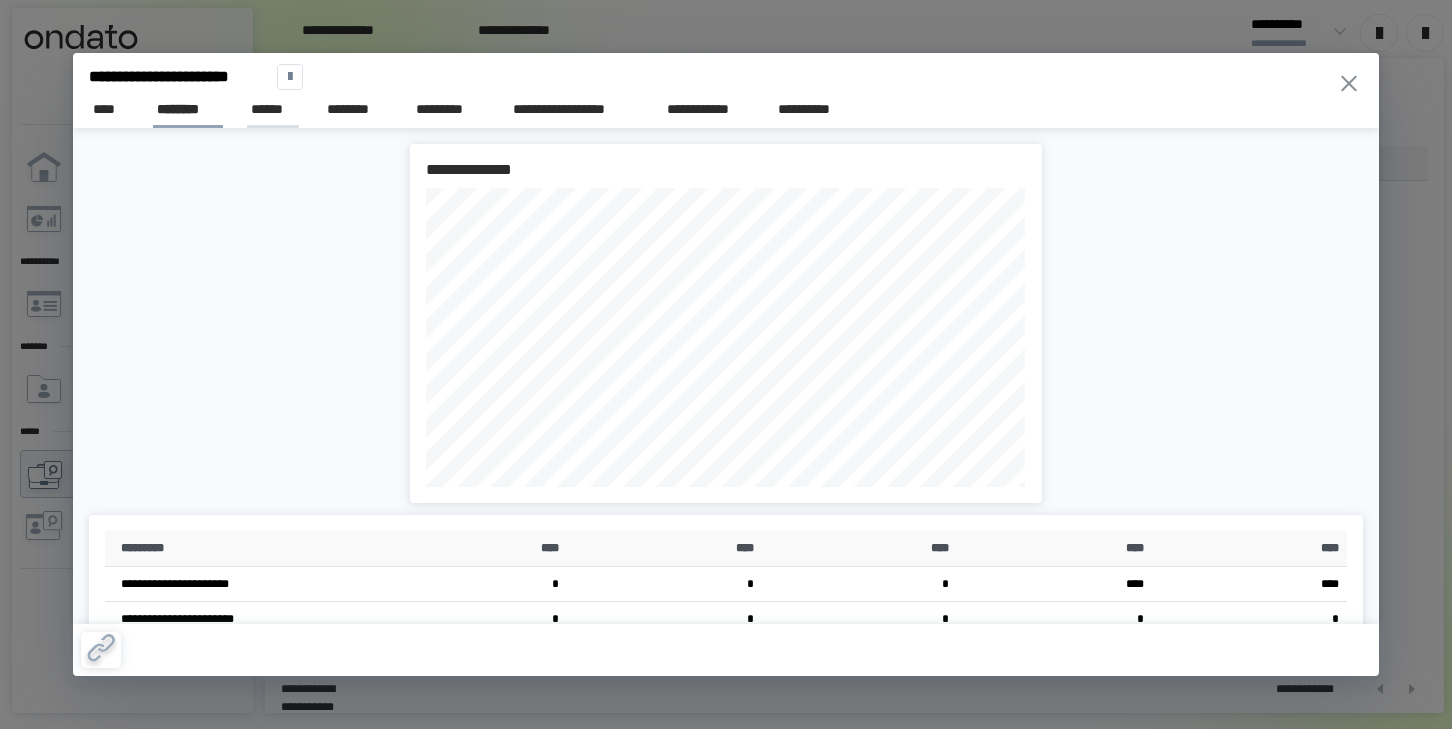 click on "******" at bounding box center (273, 109) 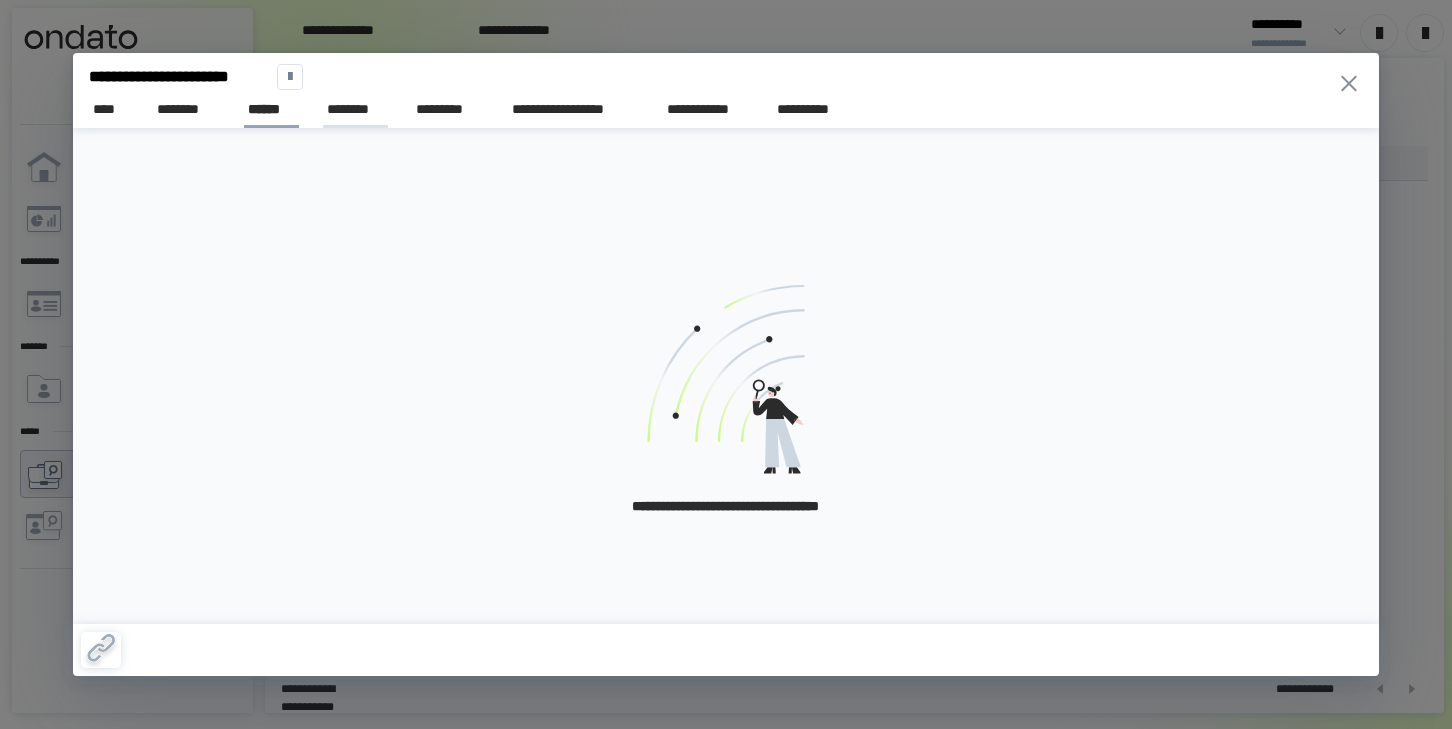 click on "********" at bounding box center [355, 109] 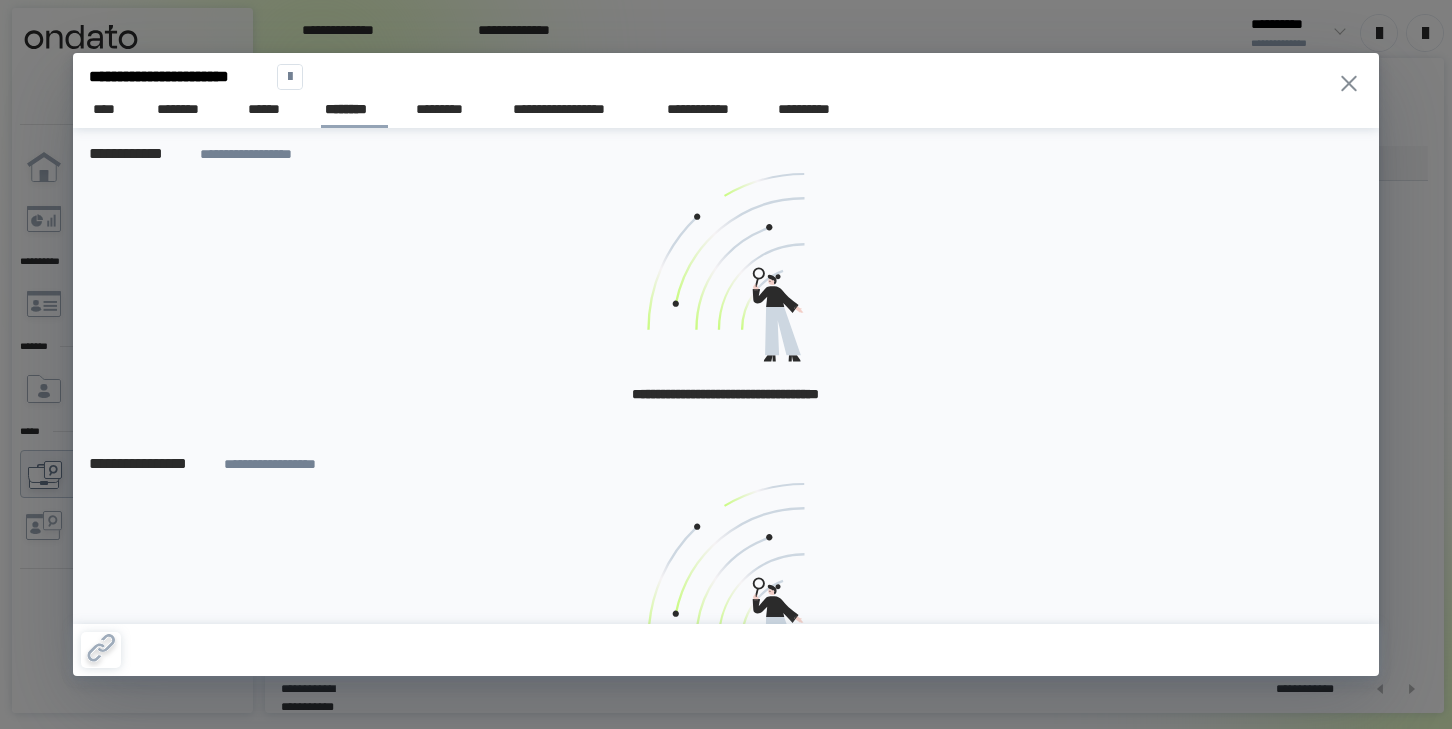 click on "**********" at bounding box center (726, 106) 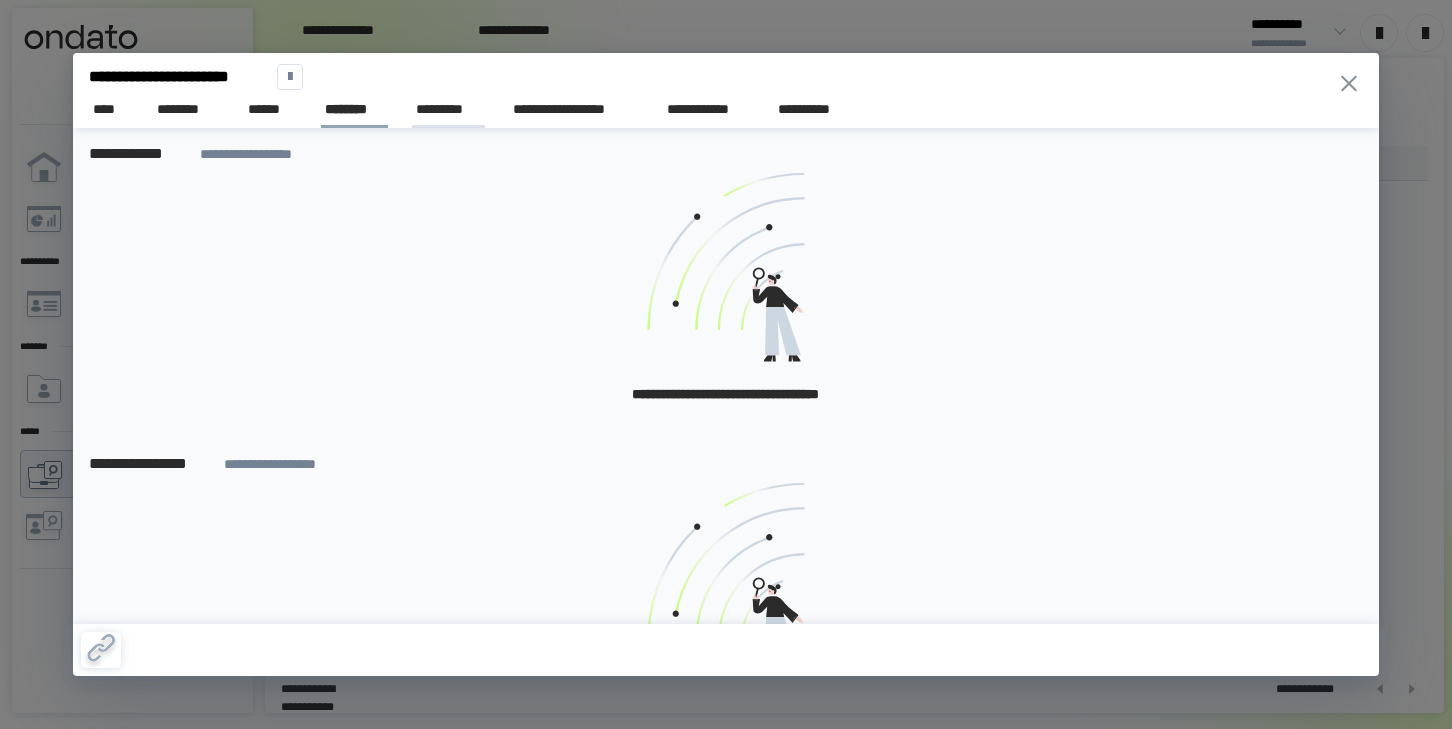 click on "*********" at bounding box center (448, 109) 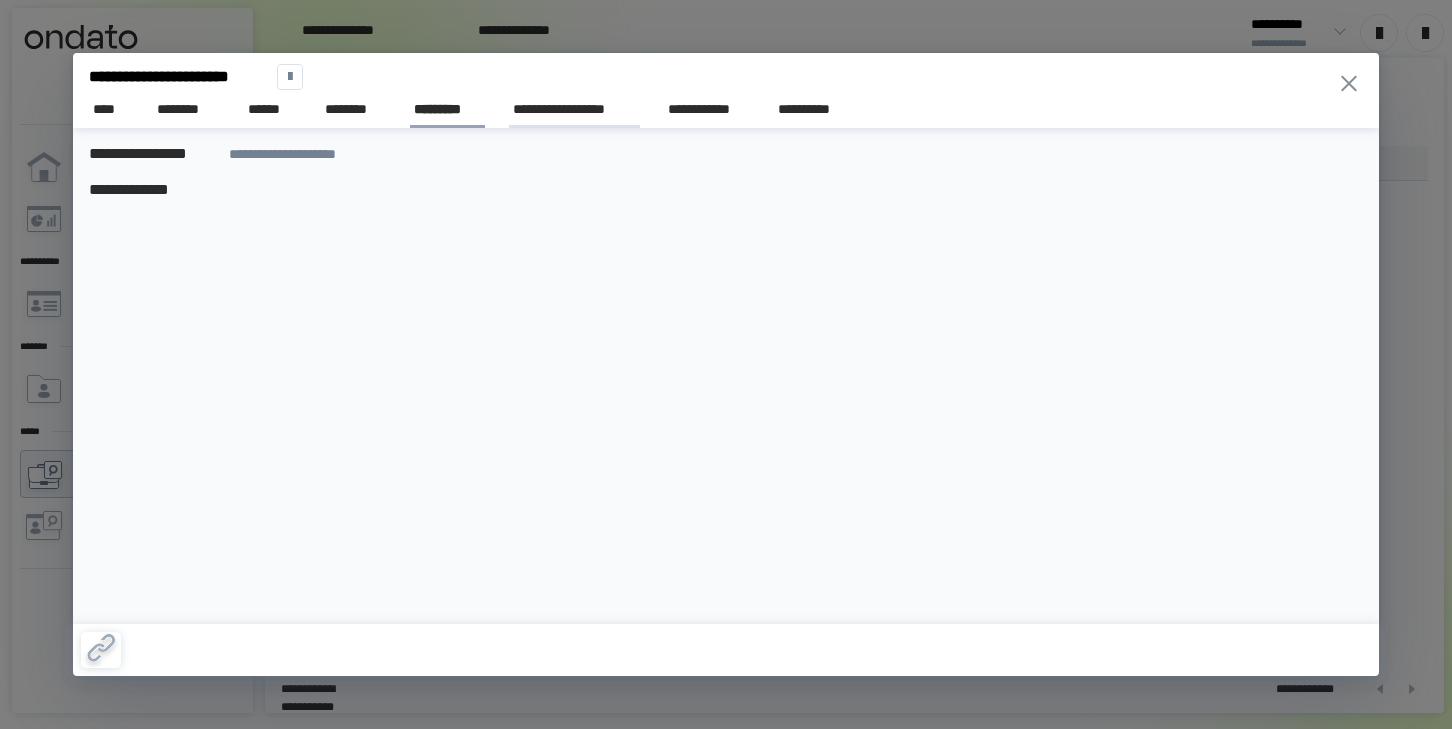 click on "**********" at bounding box center [574, 109] 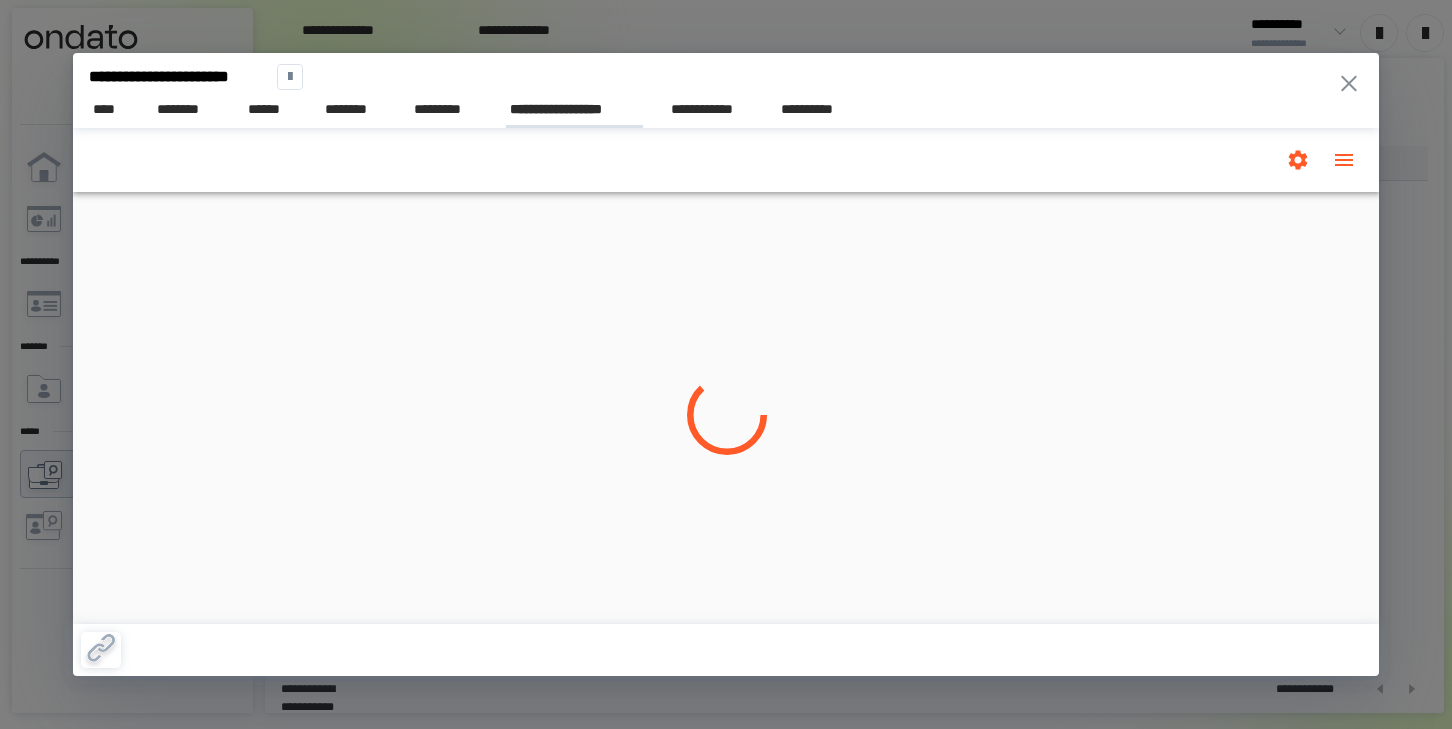 scroll, scrollTop: 0, scrollLeft: 0, axis: both 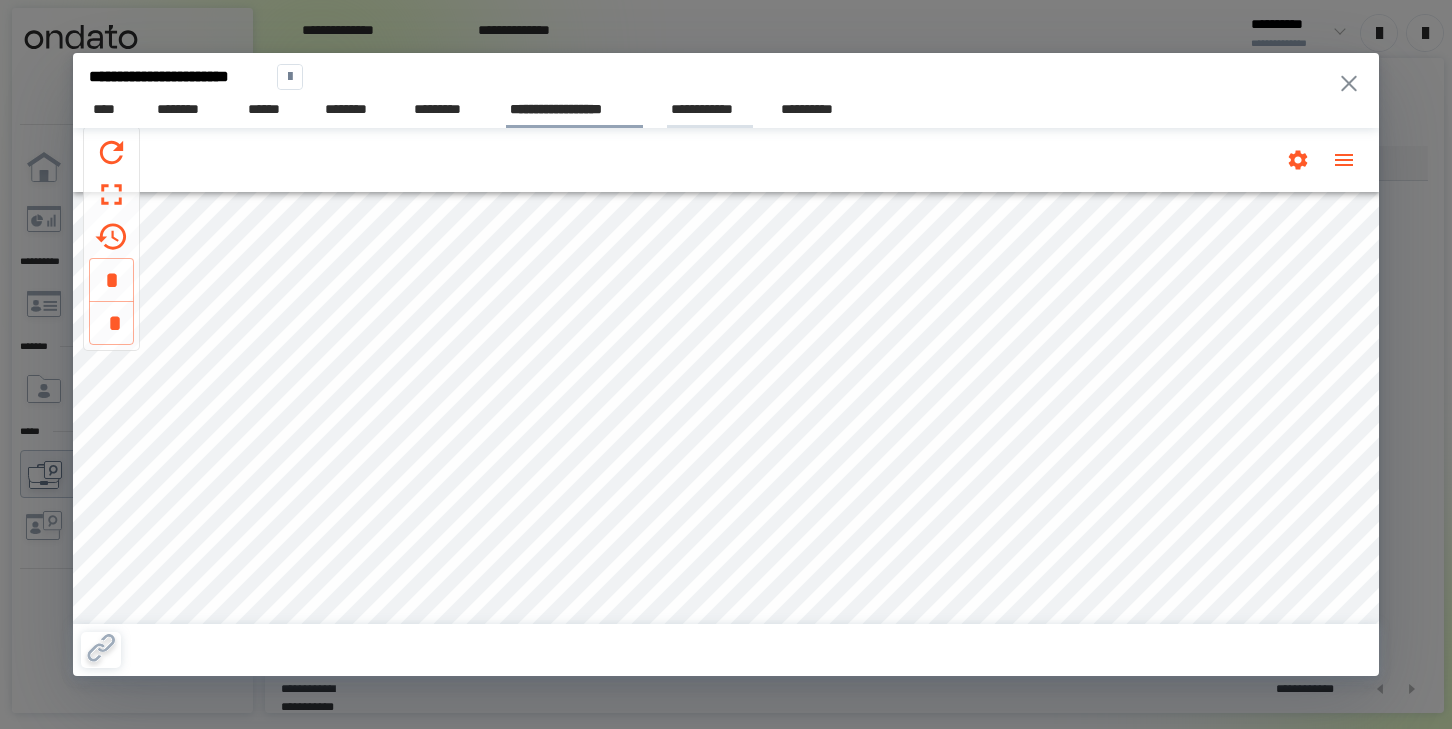 click on "**********" at bounding box center [710, 109] 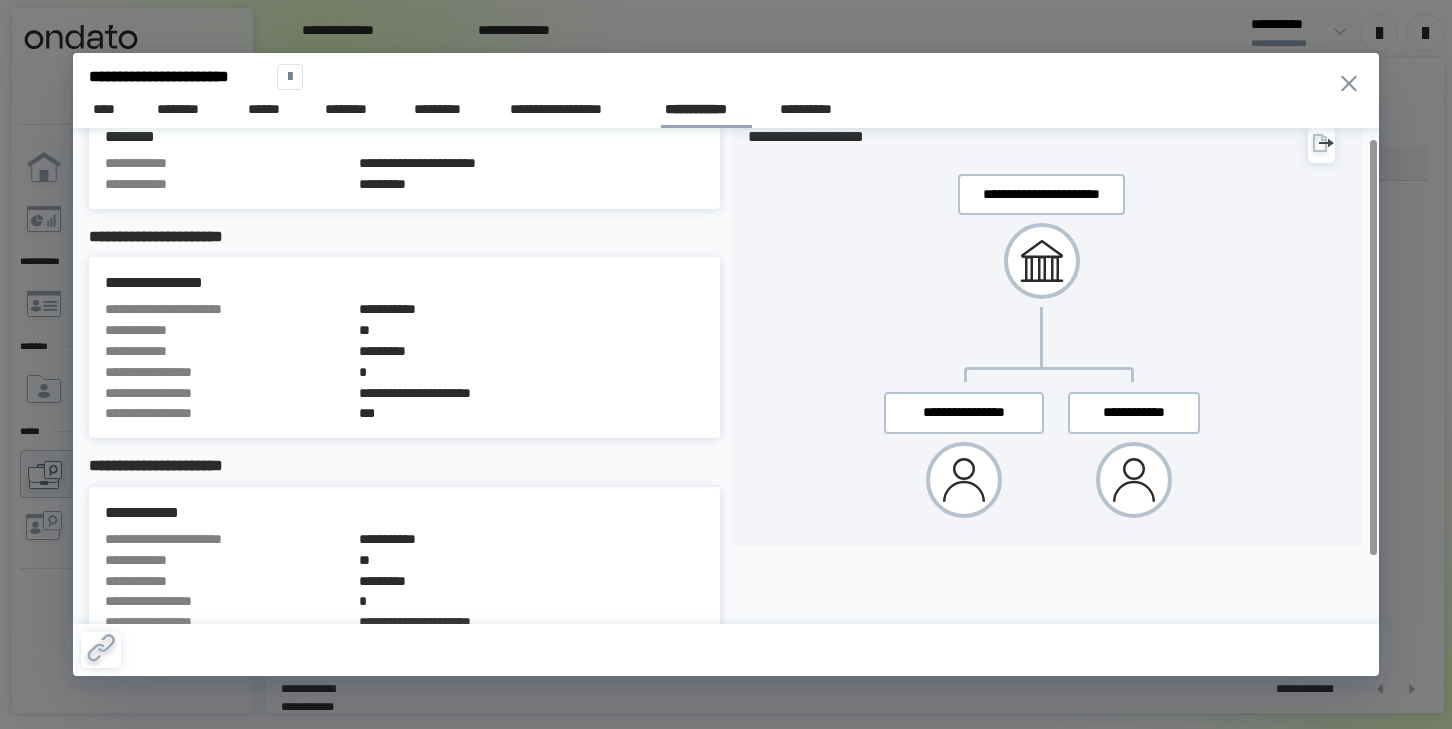 scroll, scrollTop: 0, scrollLeft: 0, axis: both 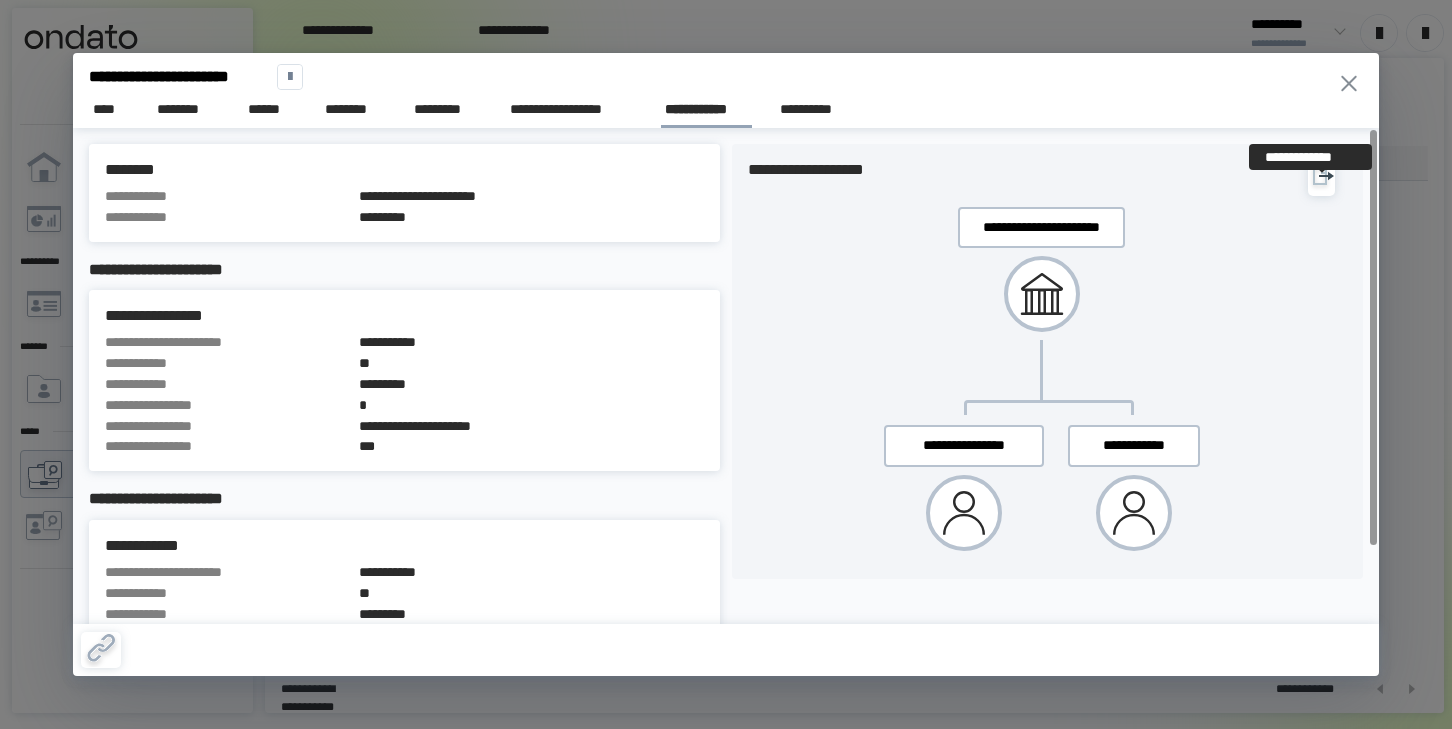 click 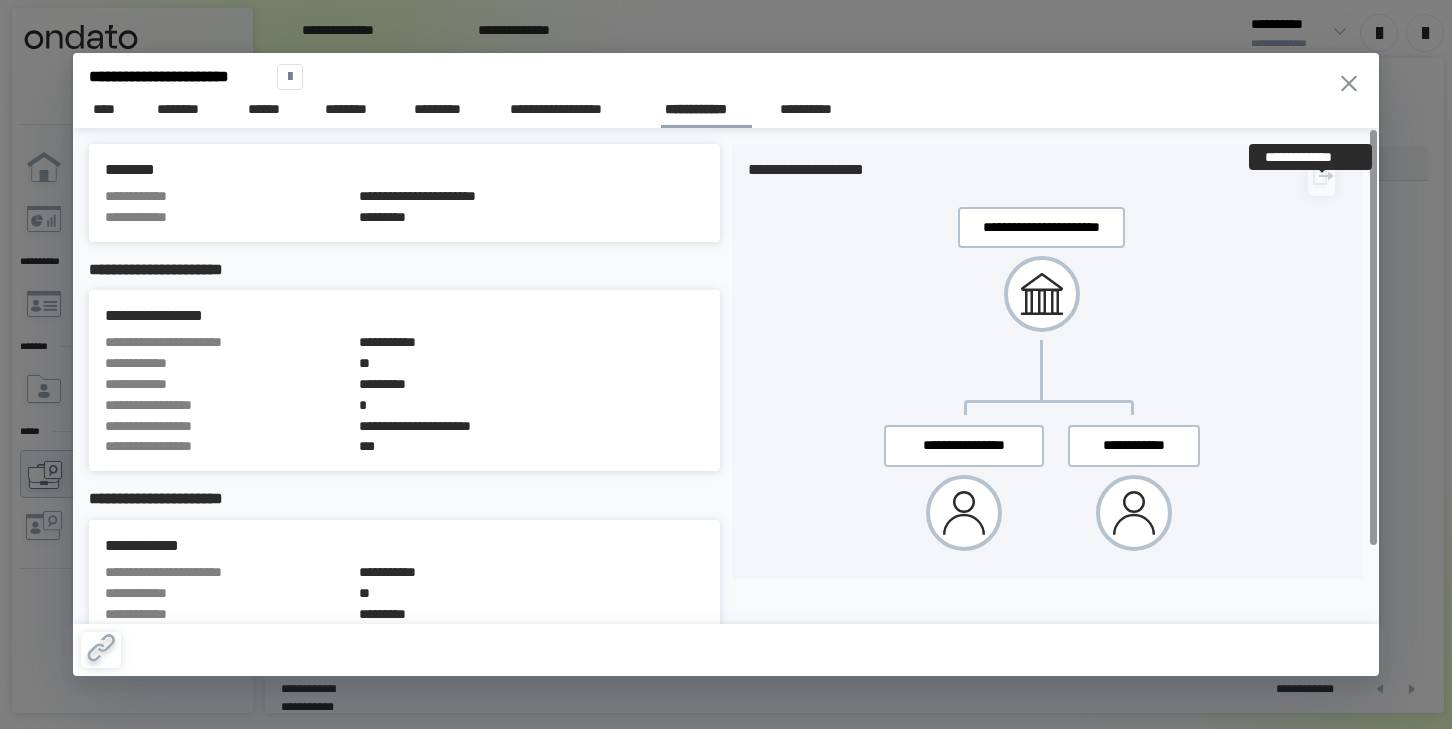 scroll, scrollTop: 0, scrollLeft: 0, axis: both 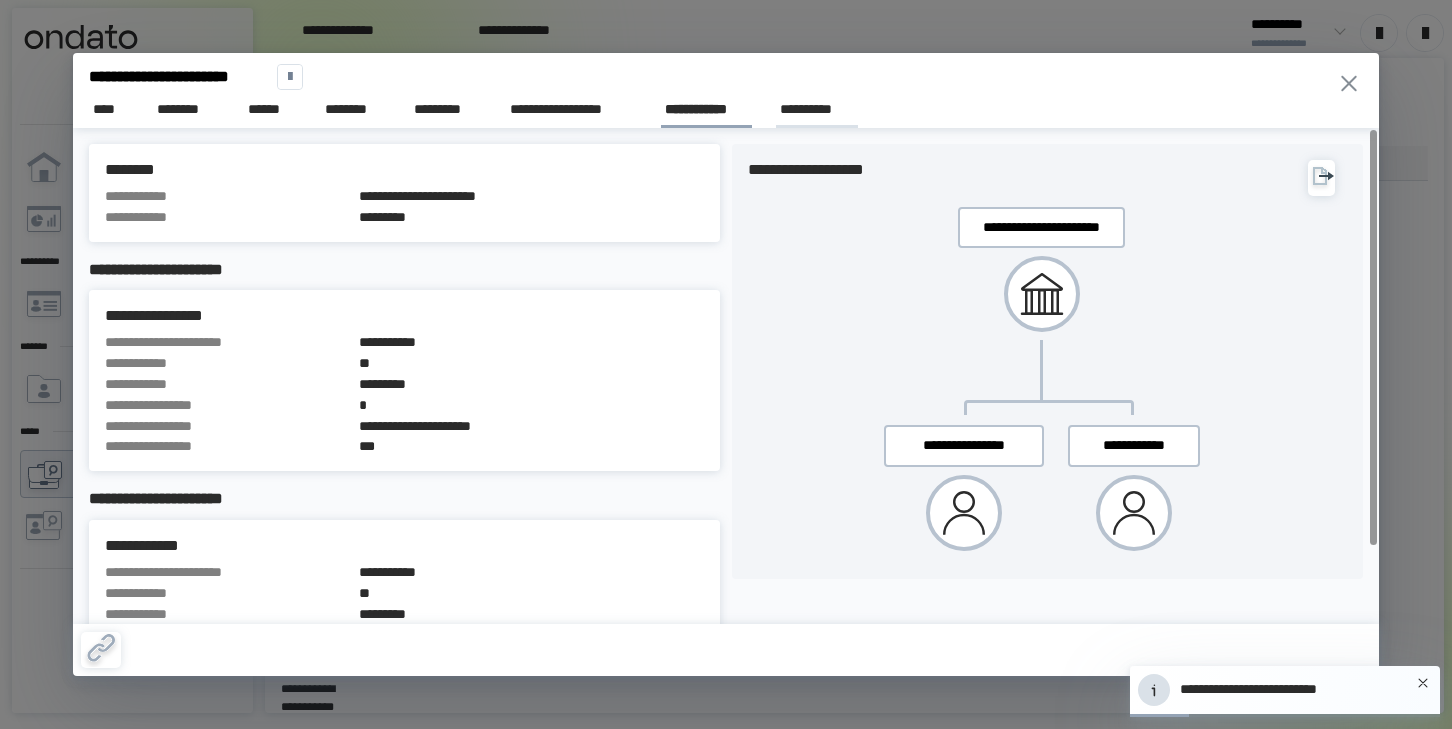 click on "**********" at bounding box center (817, 109) 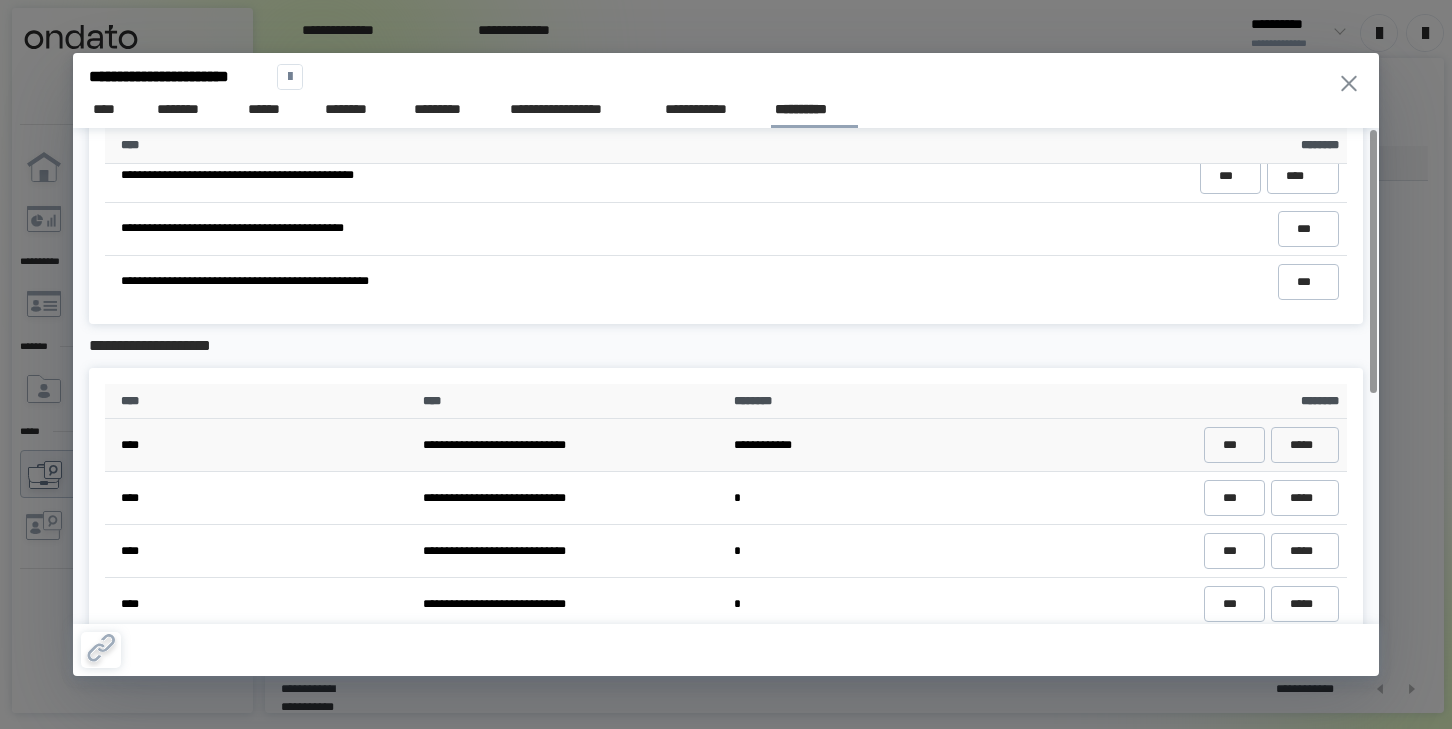 scroll, scrollTop: 0, scrollLeft: 0, axis: both 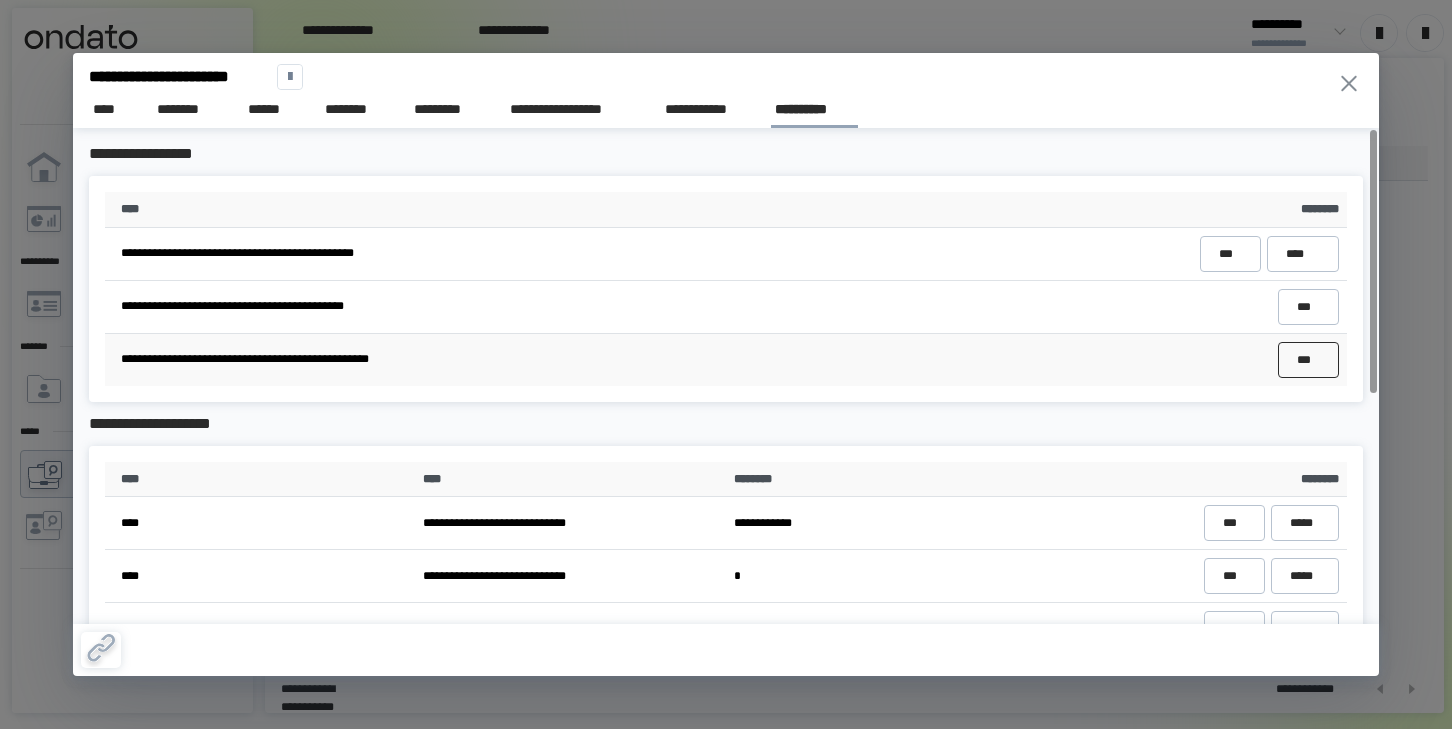click on "***" at bounding box center [1308, 360] 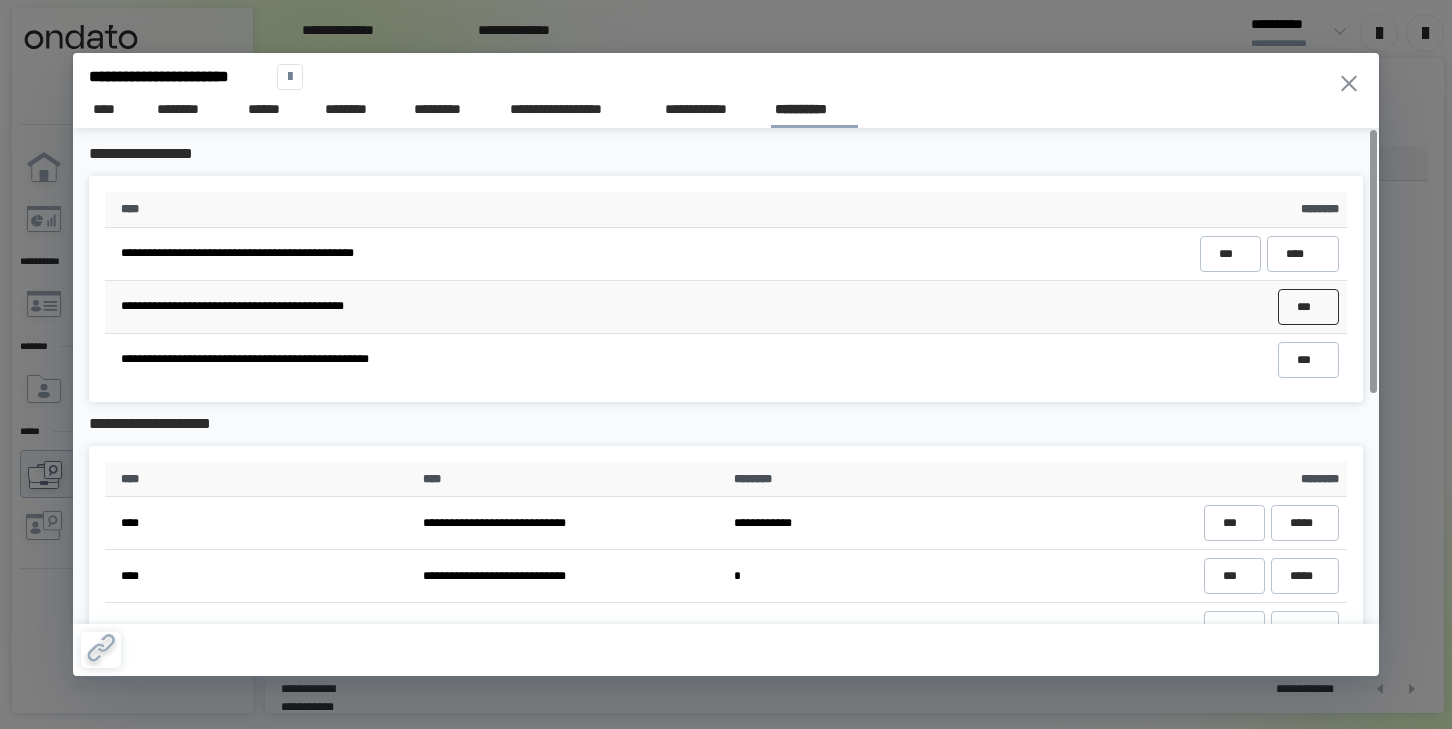 click on "***" at bounding box center (1308, 307) 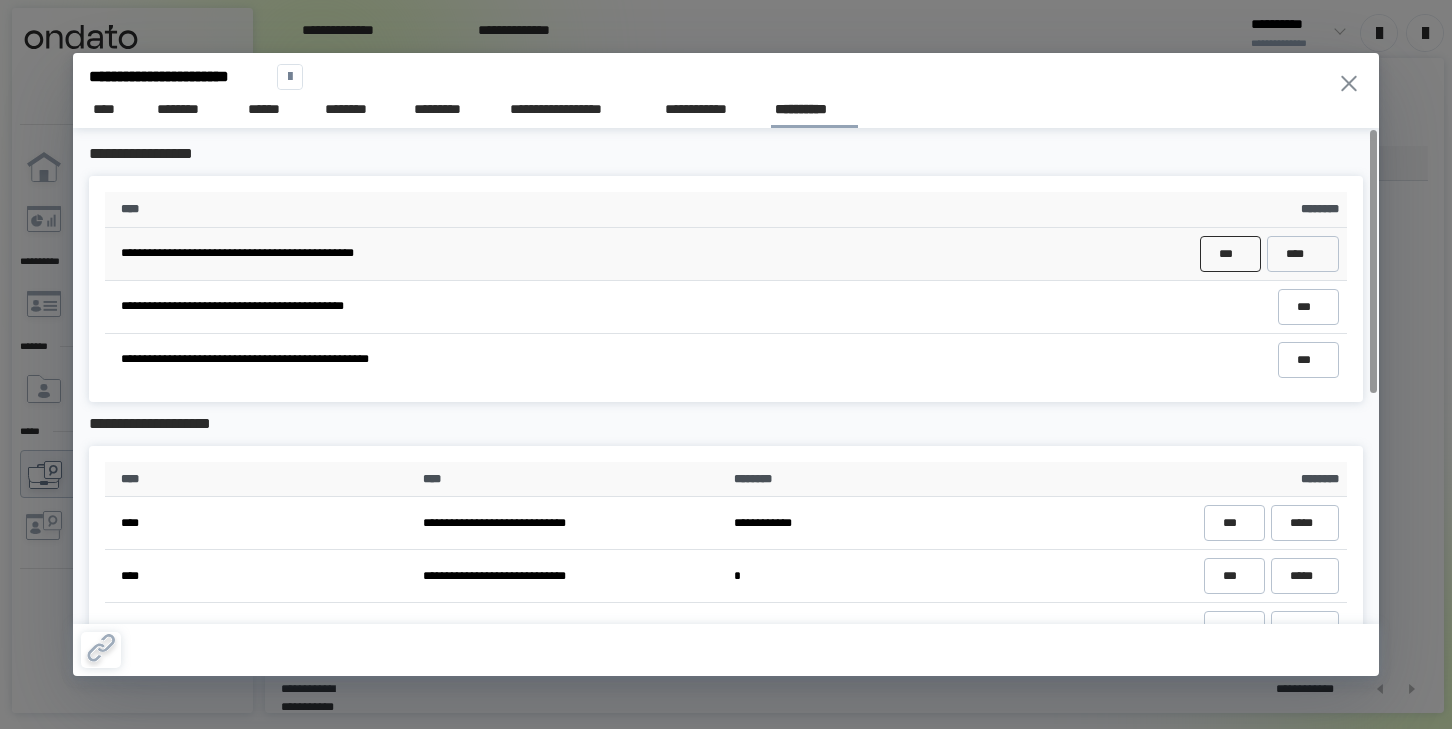 click on "***" at bounding box center (1230, 254) 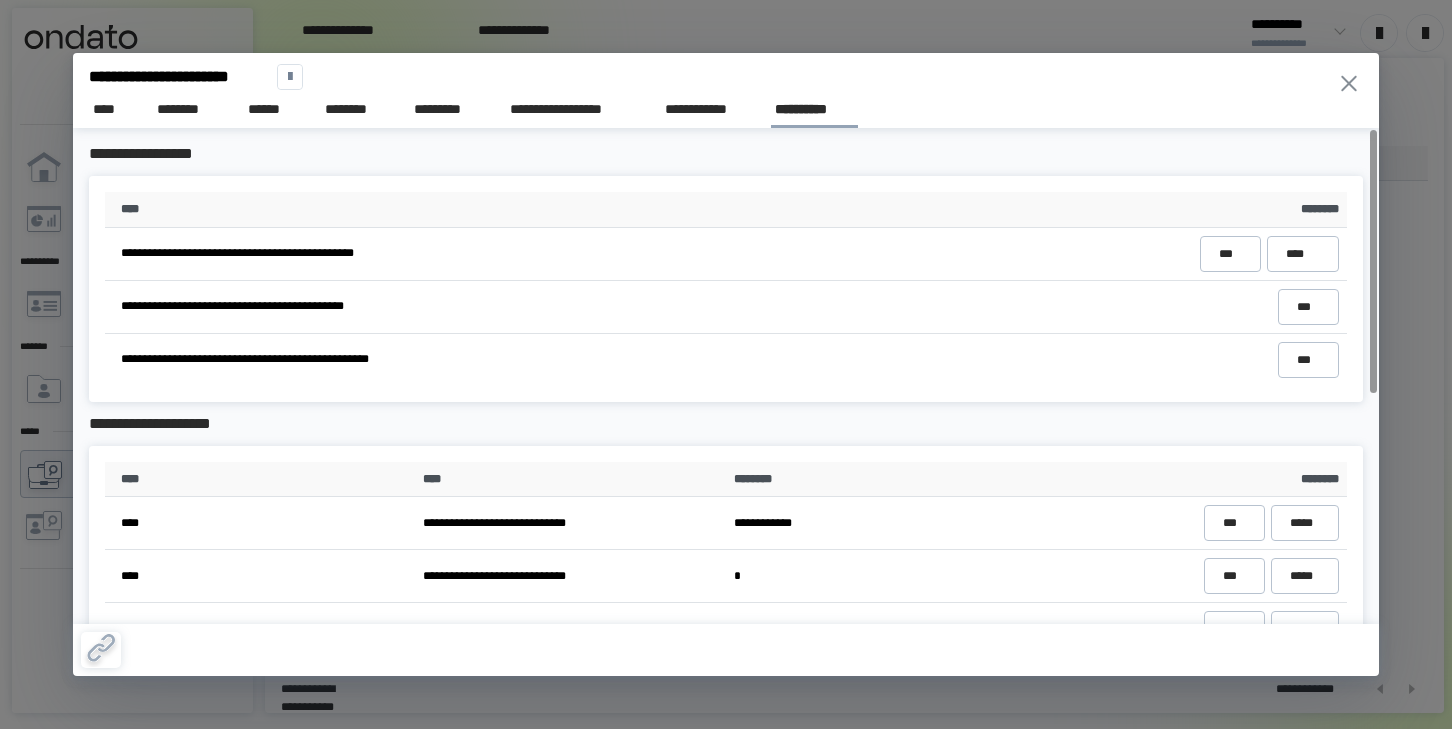 click 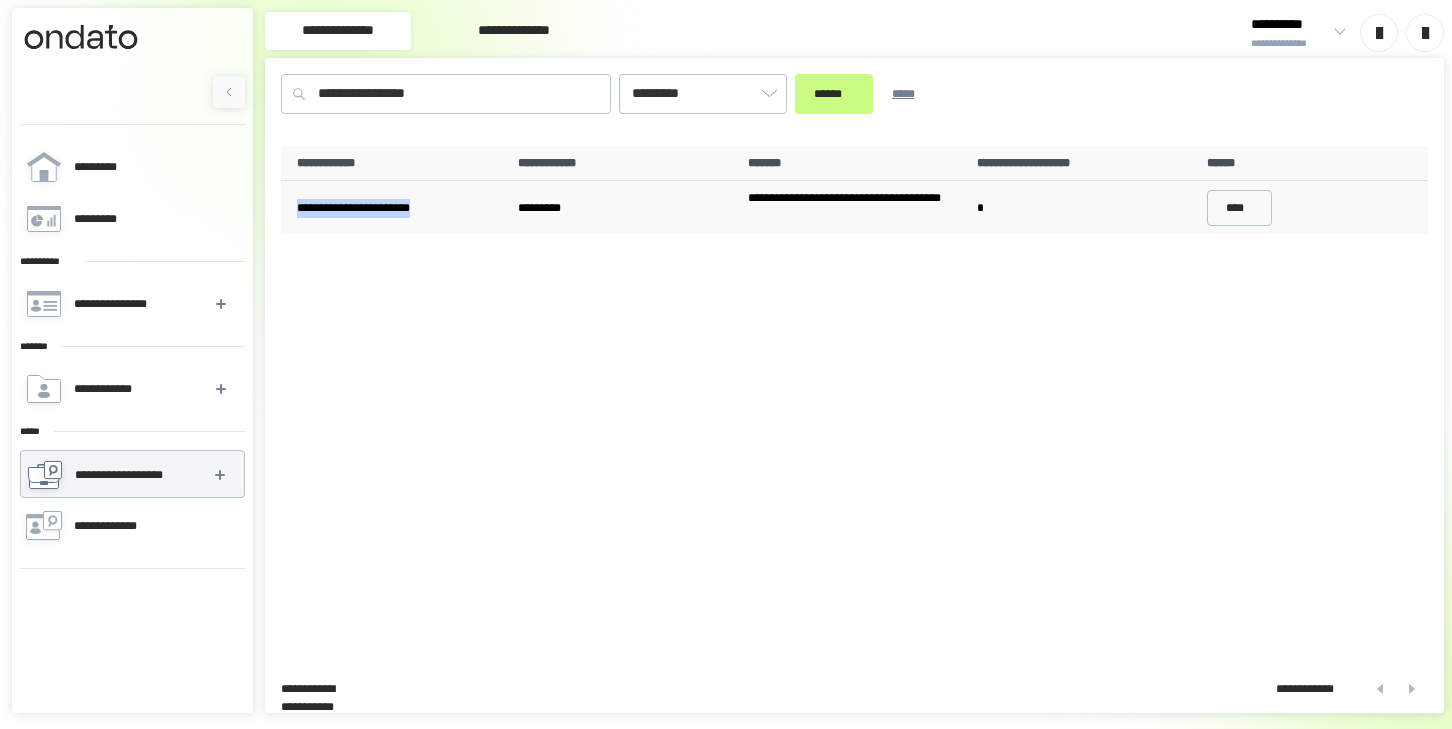 drag, startPoint x: 441, startPoint y: 208, endPoint x: 289, endPoint y: 200, distance: 152.21039 